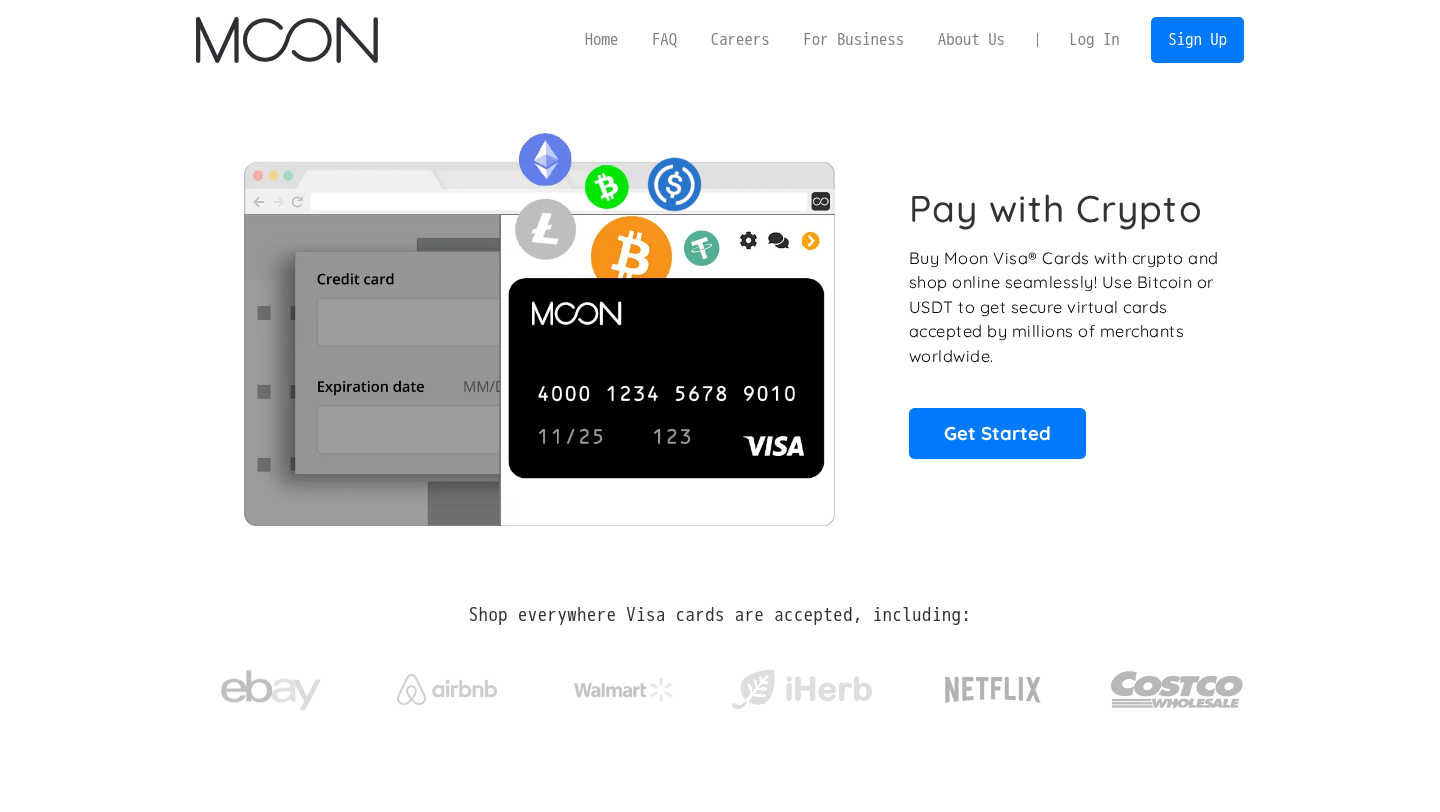 scroll, scrollTop: 0, scrollLeft: 0, axis: both 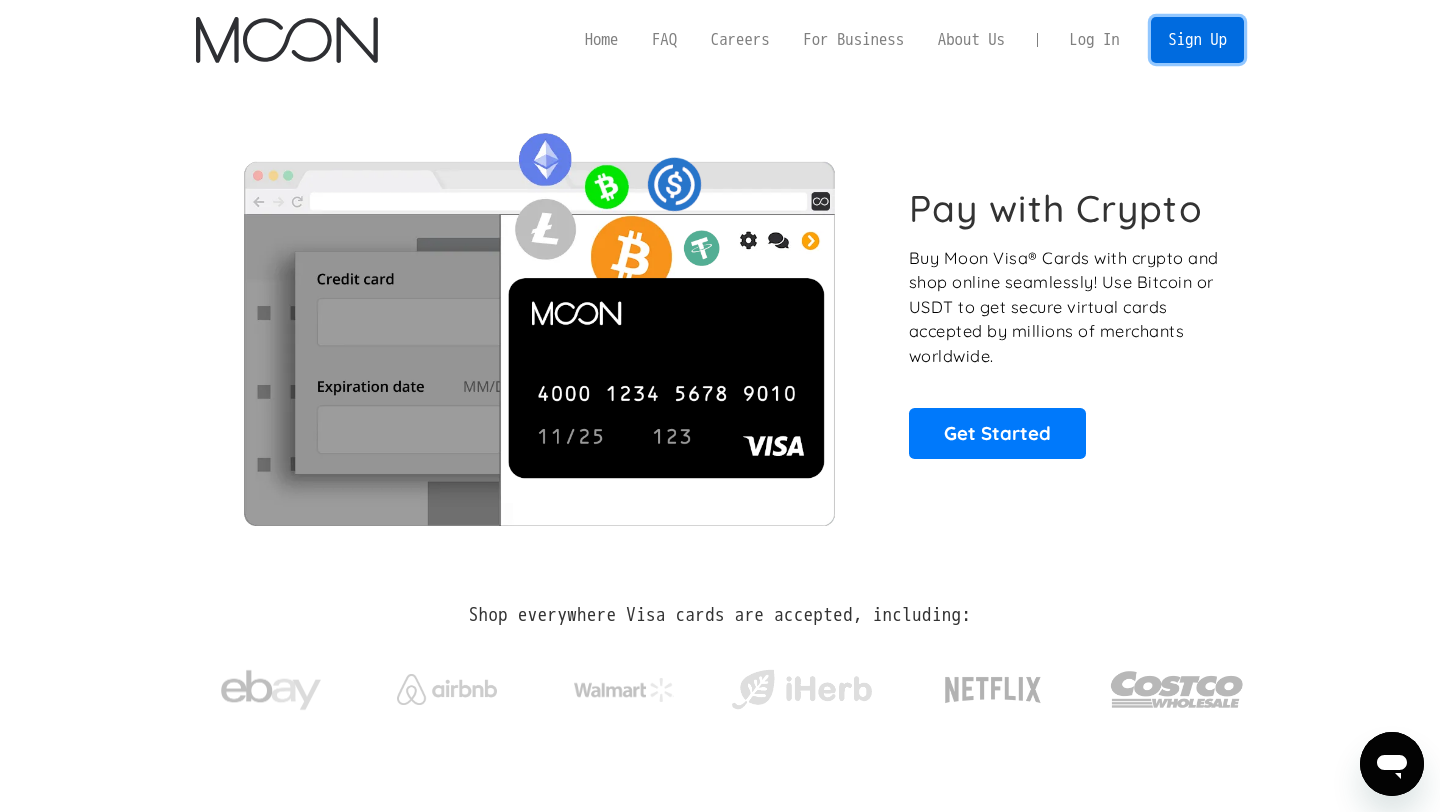 click on "Sign Up" at bounding box center (1197, 39) 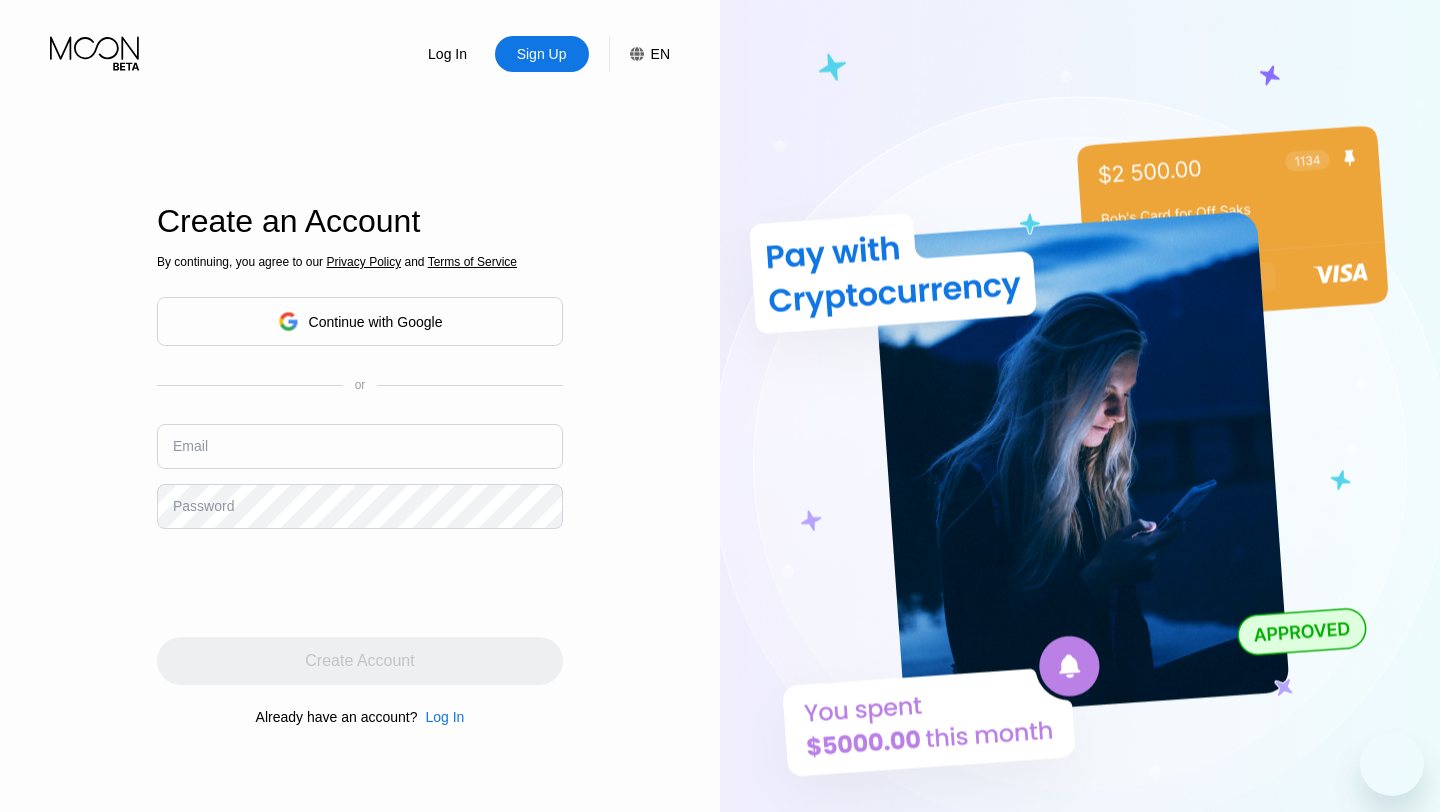 scroll, scrollTop: 0, scrollLeft: 0, axis: both 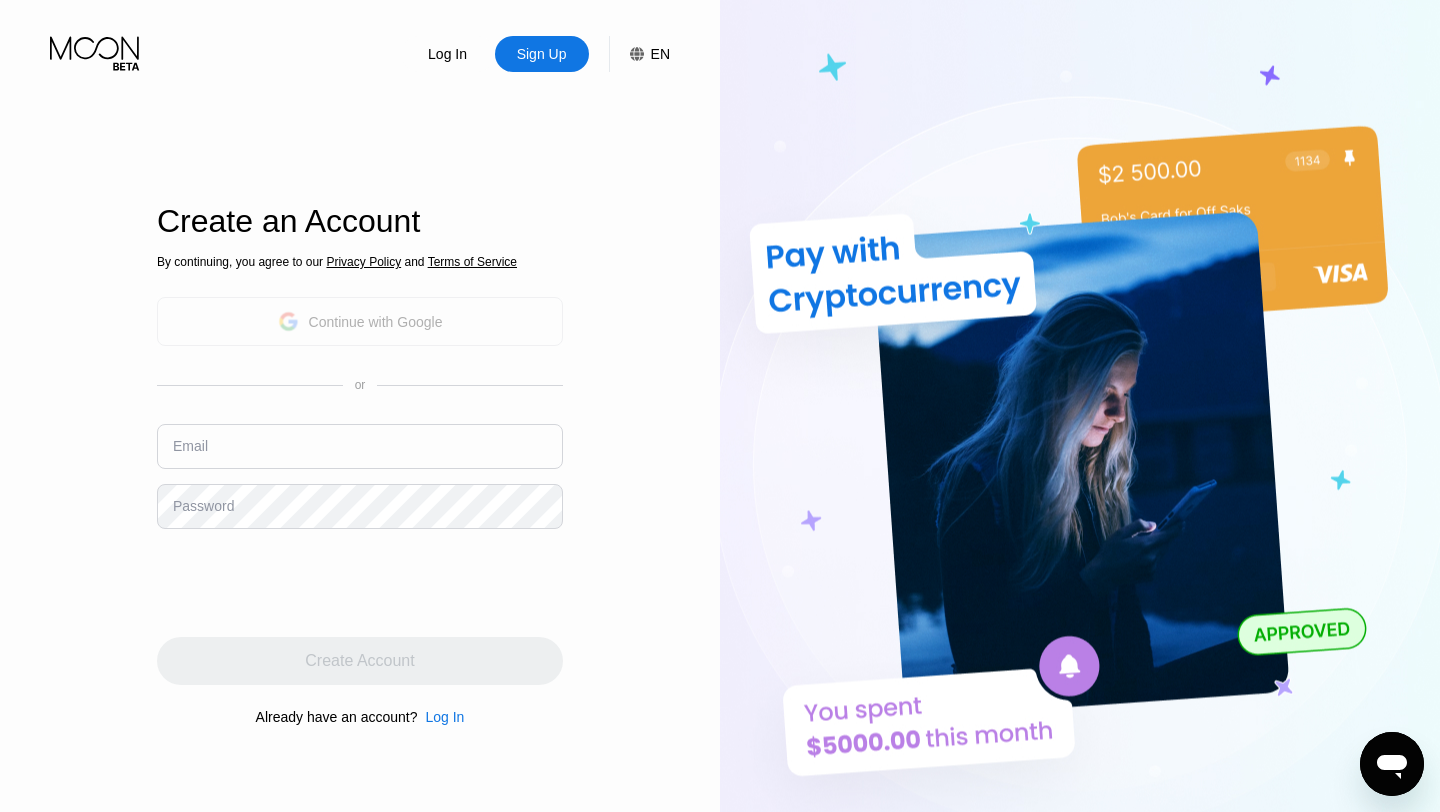 click on "Continue with Google" at bounding box center (360, 321) 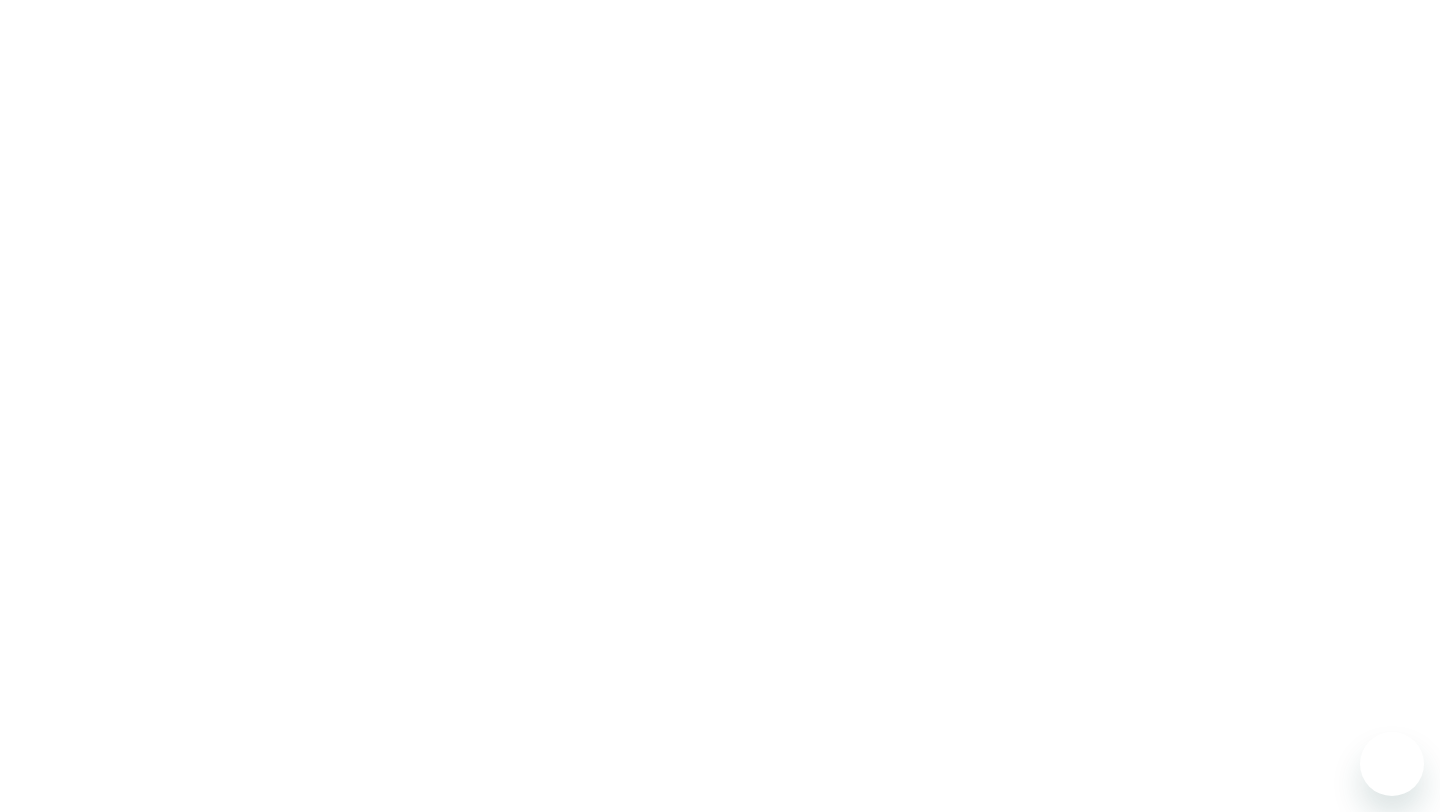 scroll, scrollTop: 0, scrollLeft: 0, axis: both 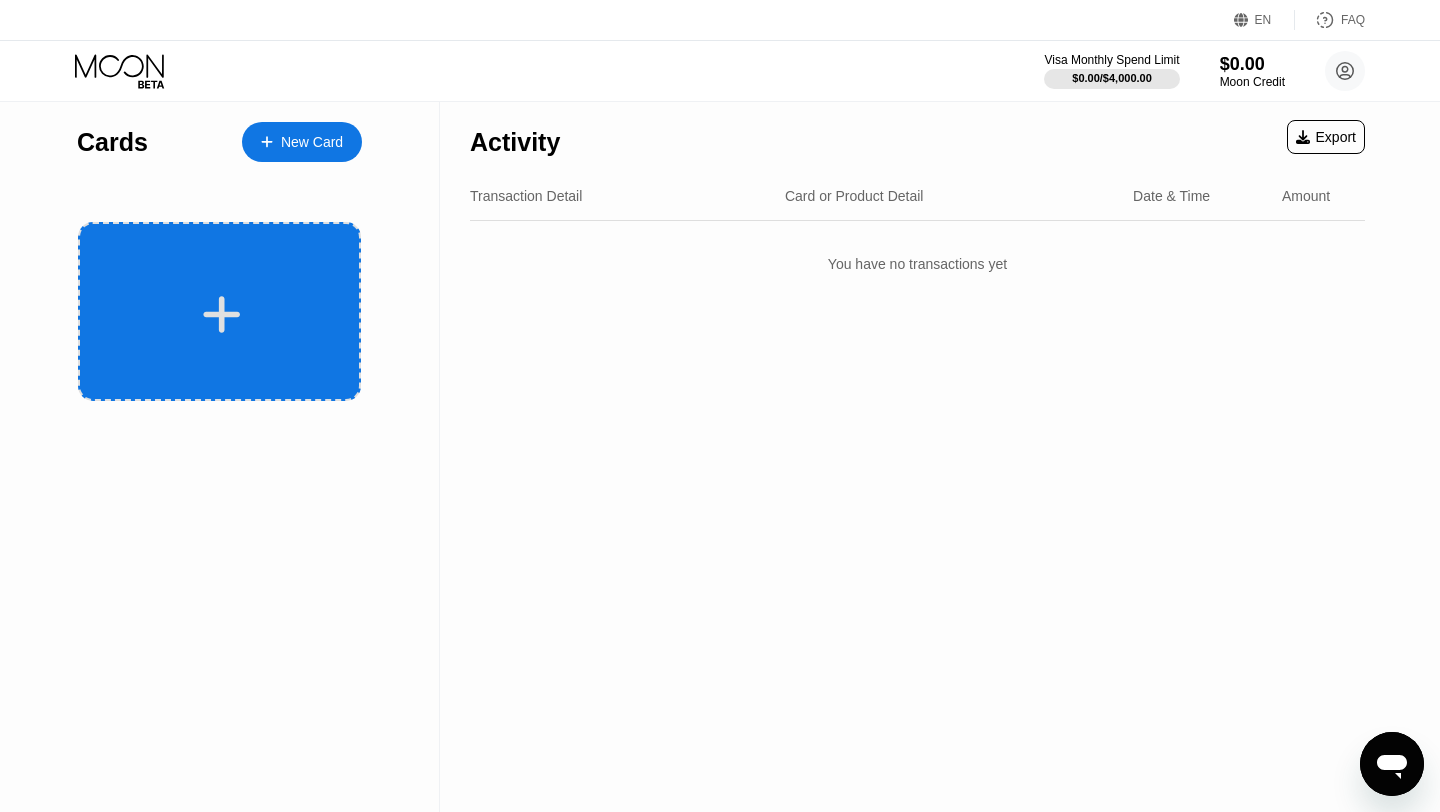 click at bounding box center [219, 311] 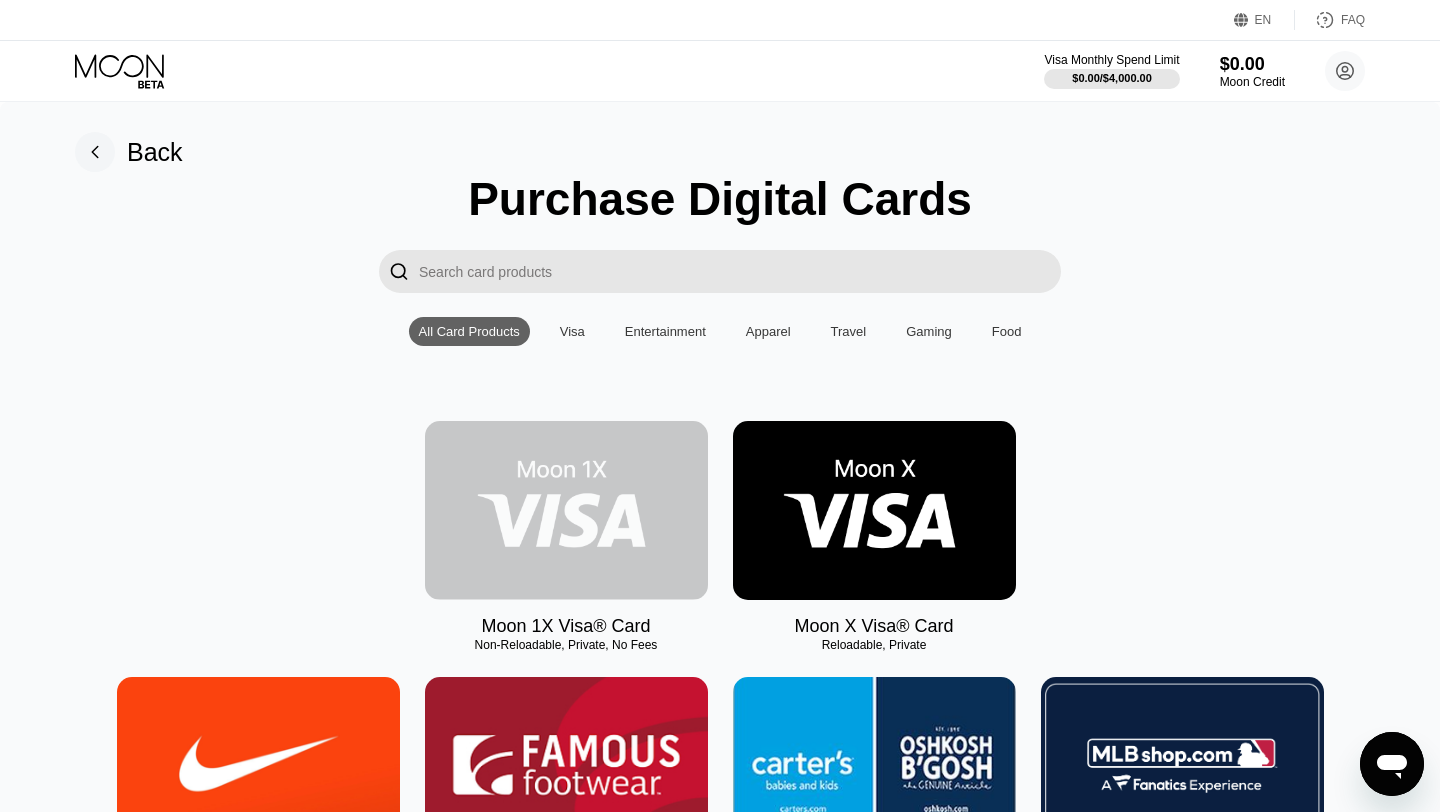 drag, startPoint x: 641, startPoint y: 502, endPoint x: 964, endPoint y: 268, distance: 398.8546 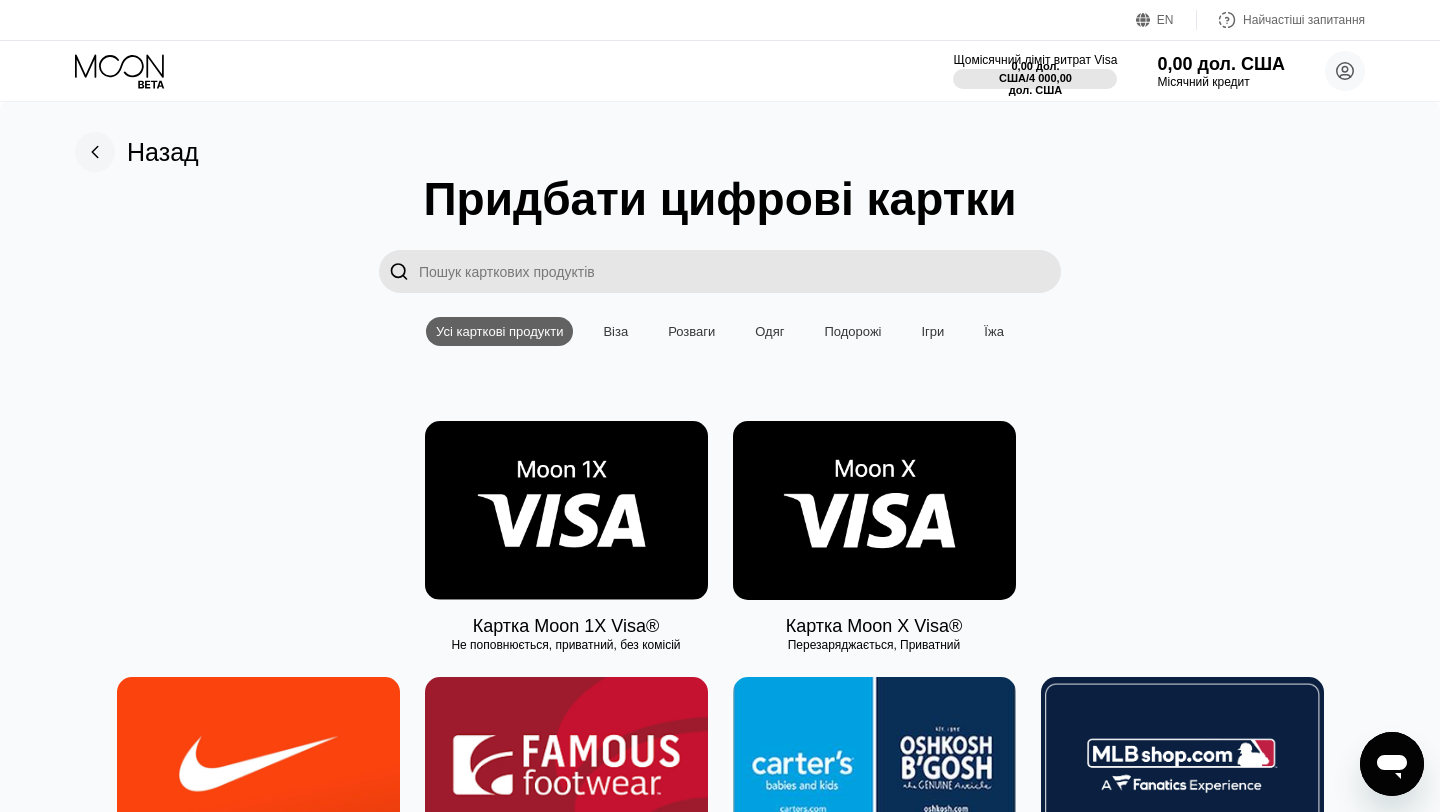 click at bounding box center (566, 510) 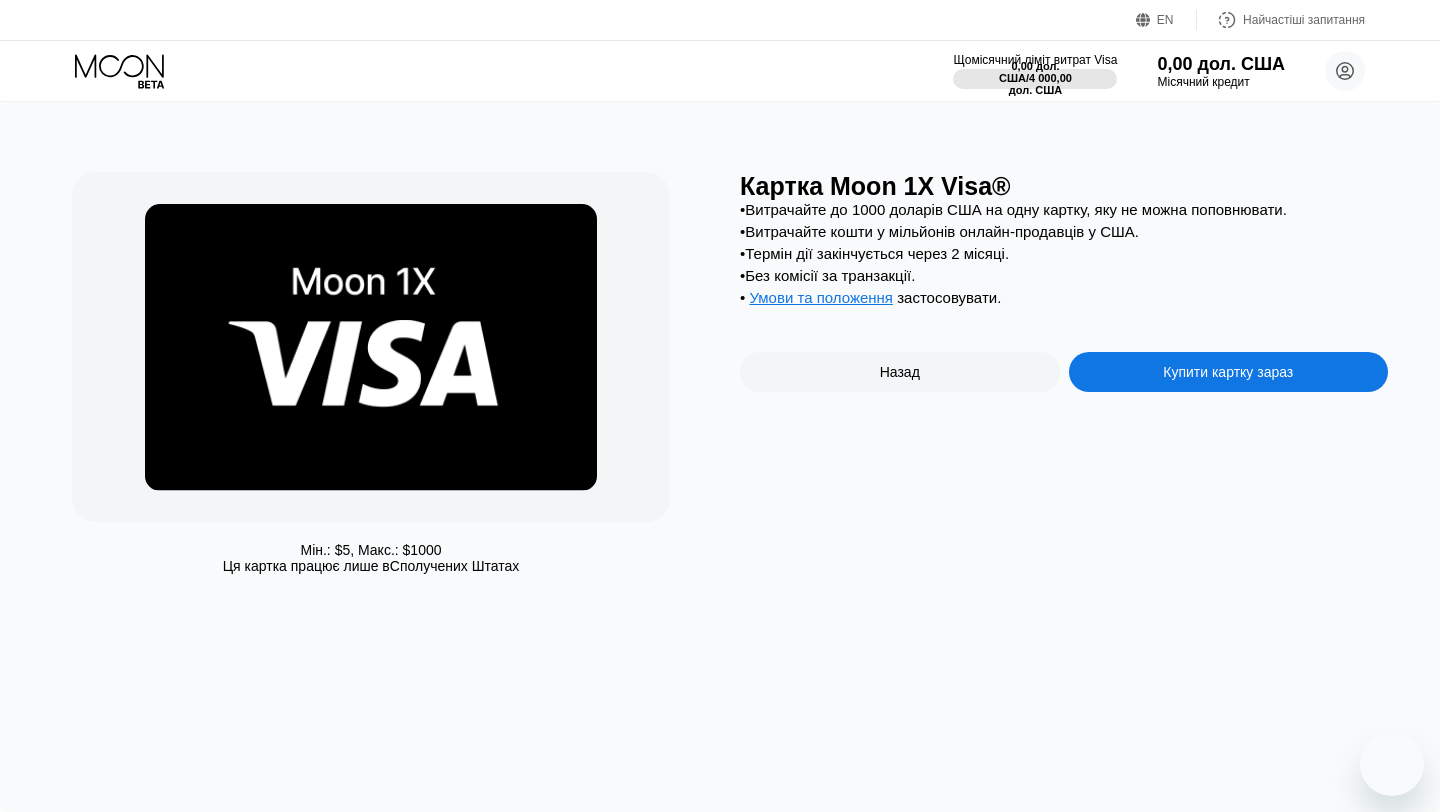 scroll, scrollTop: 0, scrollLeft: 0, axis: both 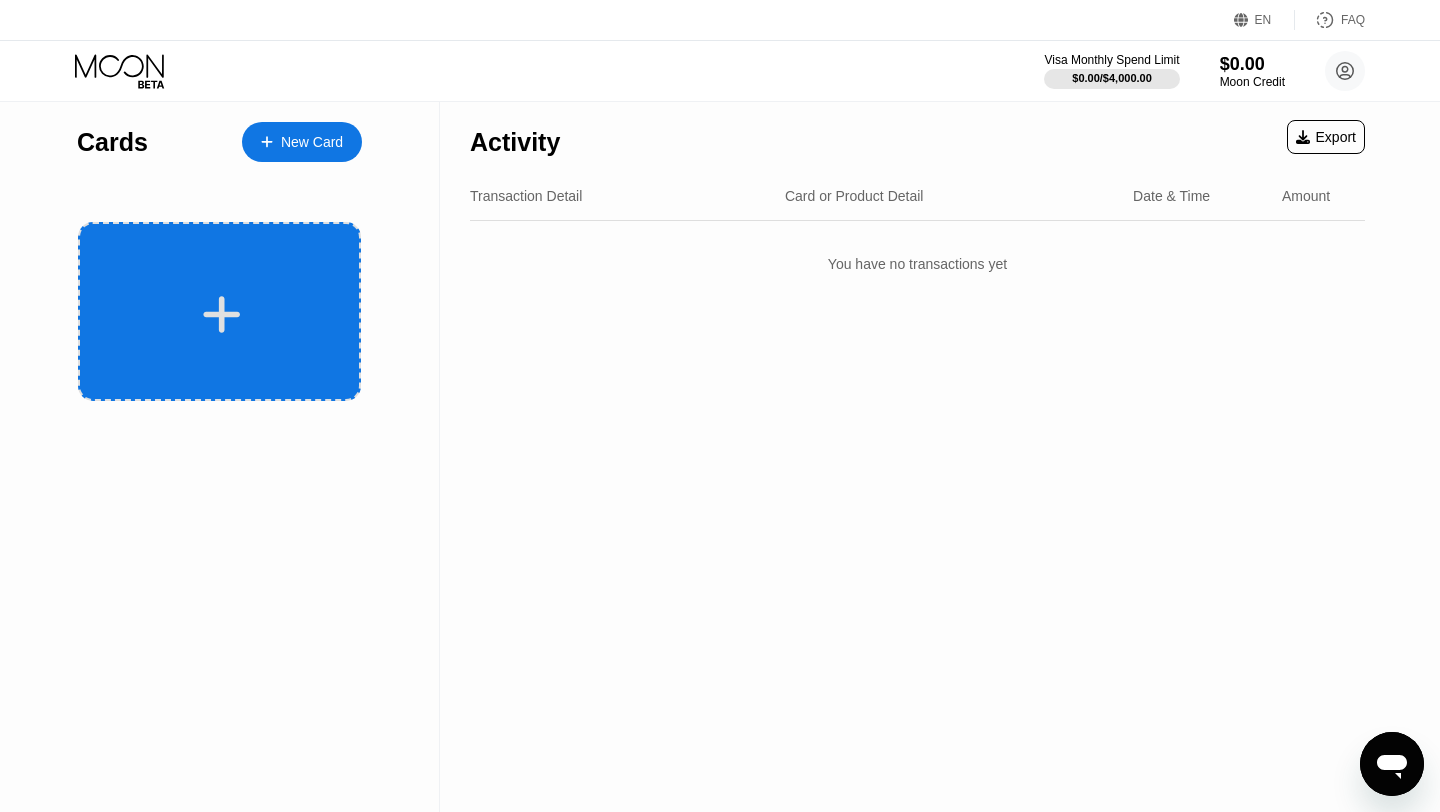 click at bounding box center (219, 311) 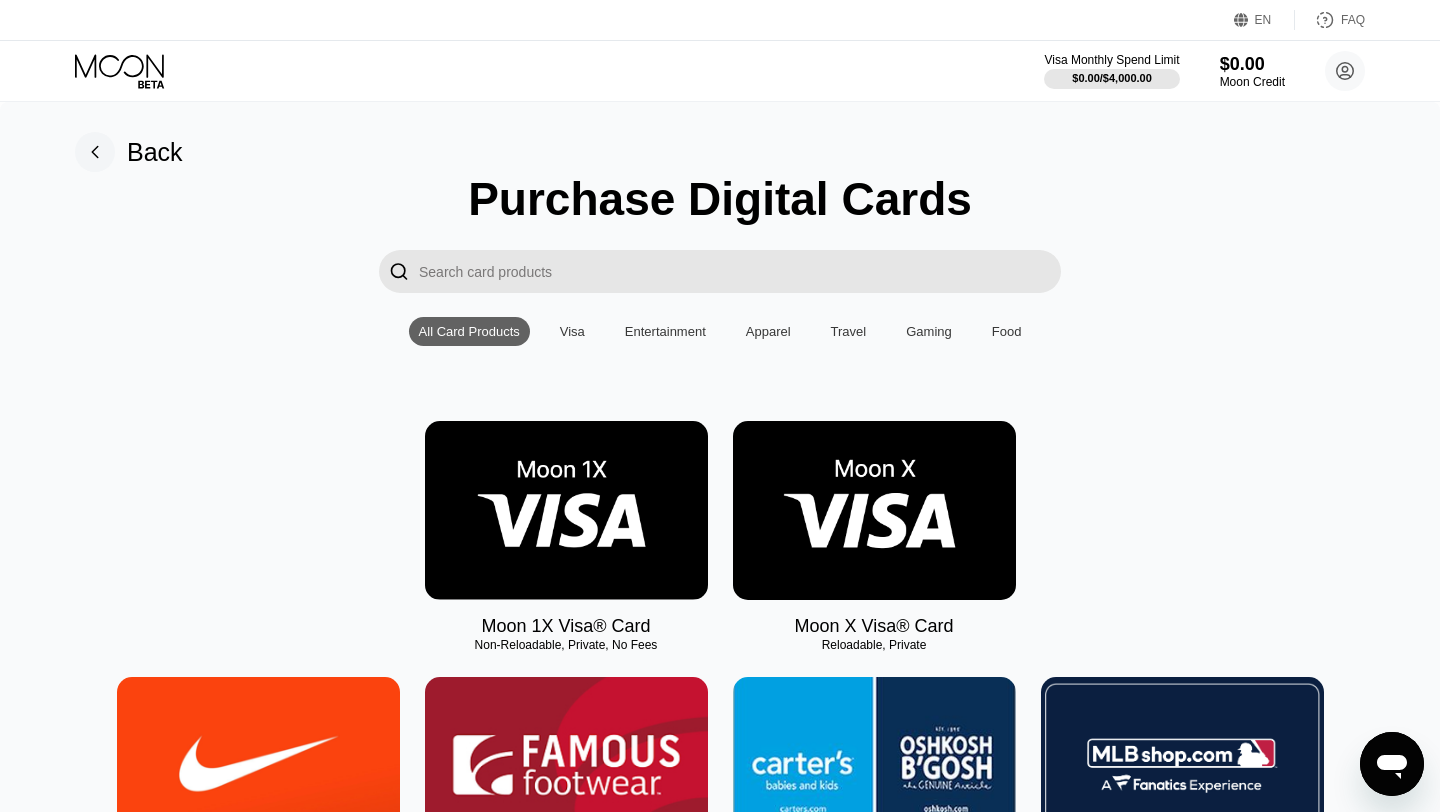 click at bounding box center (874, 510) 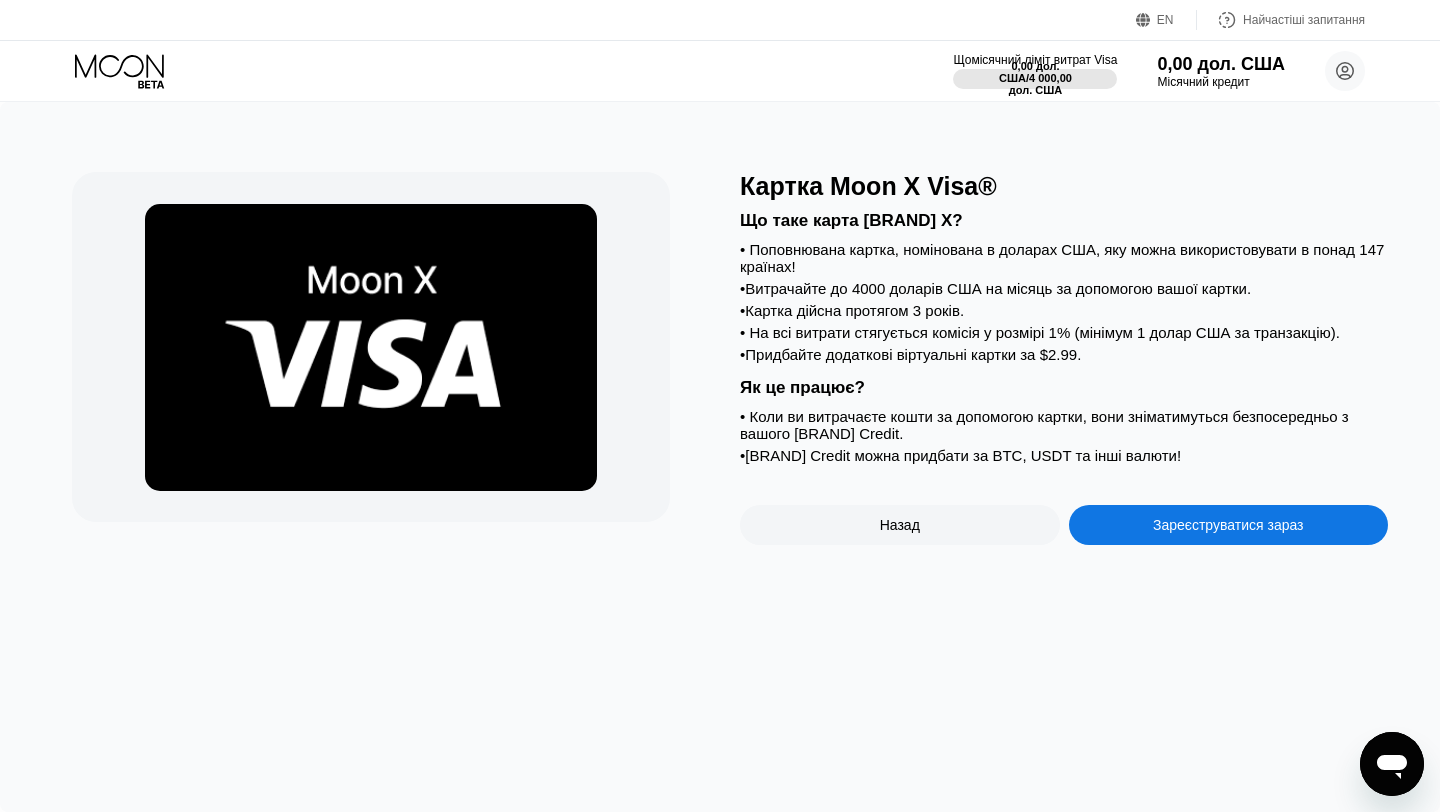 click 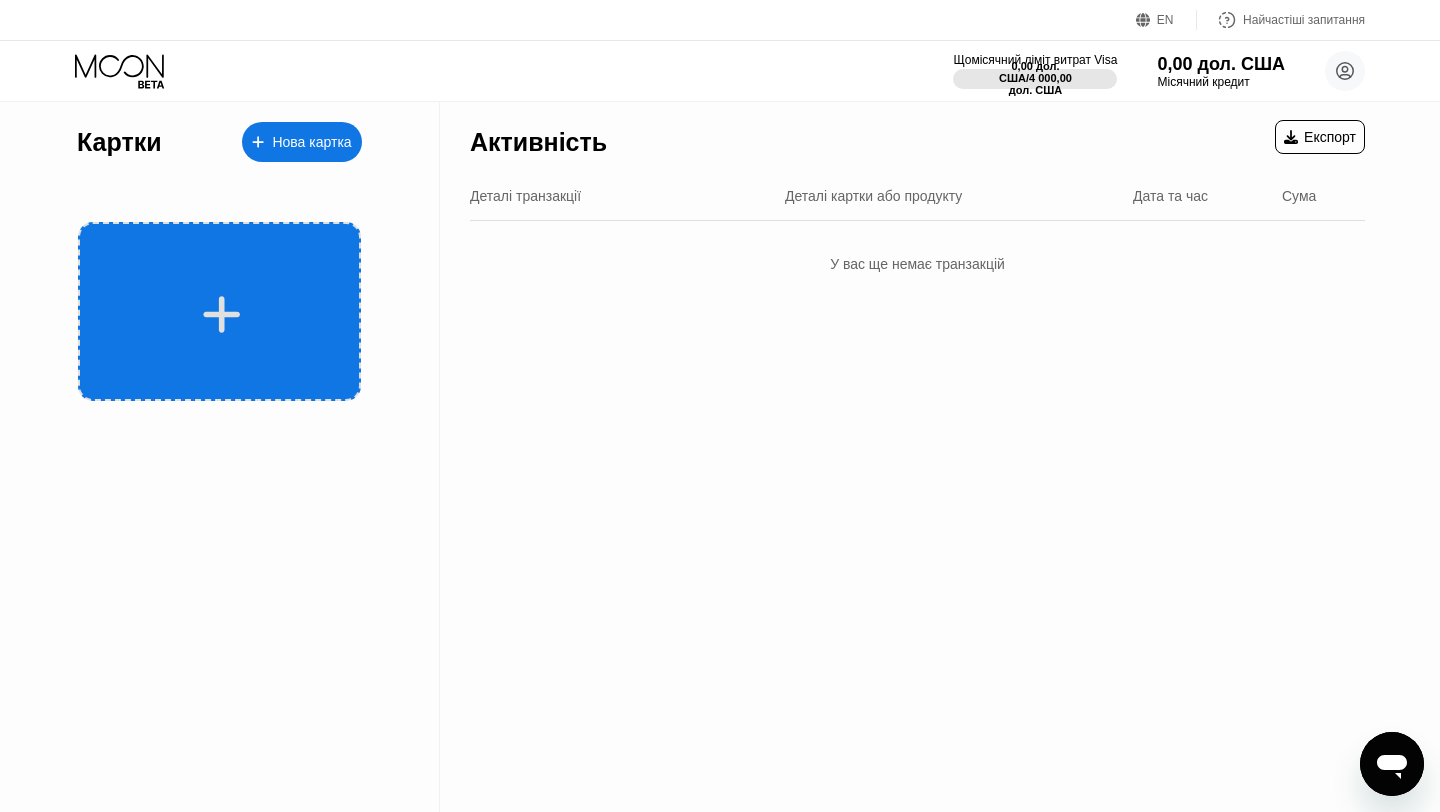 click at bounding box center [219, 311] 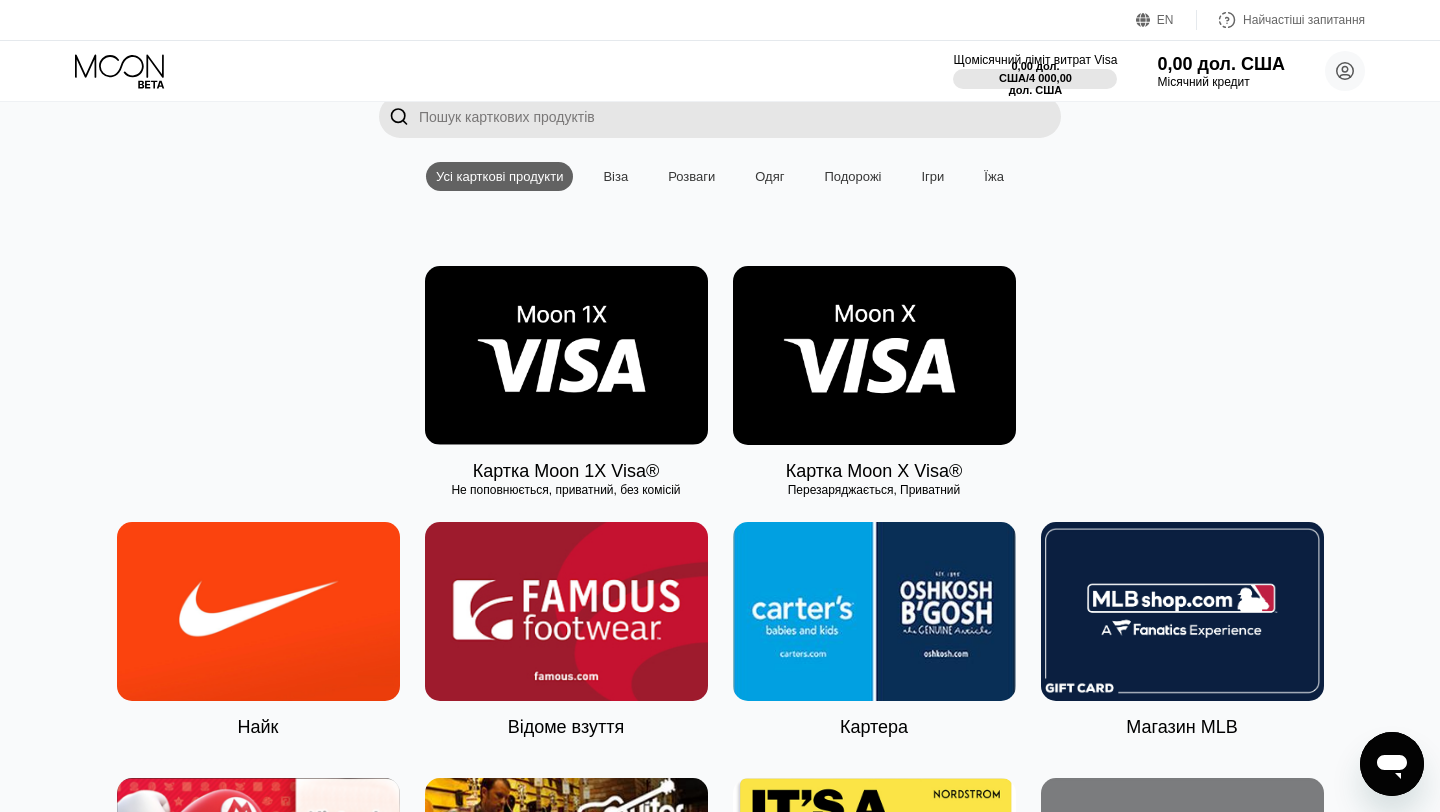 scroll, scrollTop: 156, scrollLeft: 0, axis: vertical 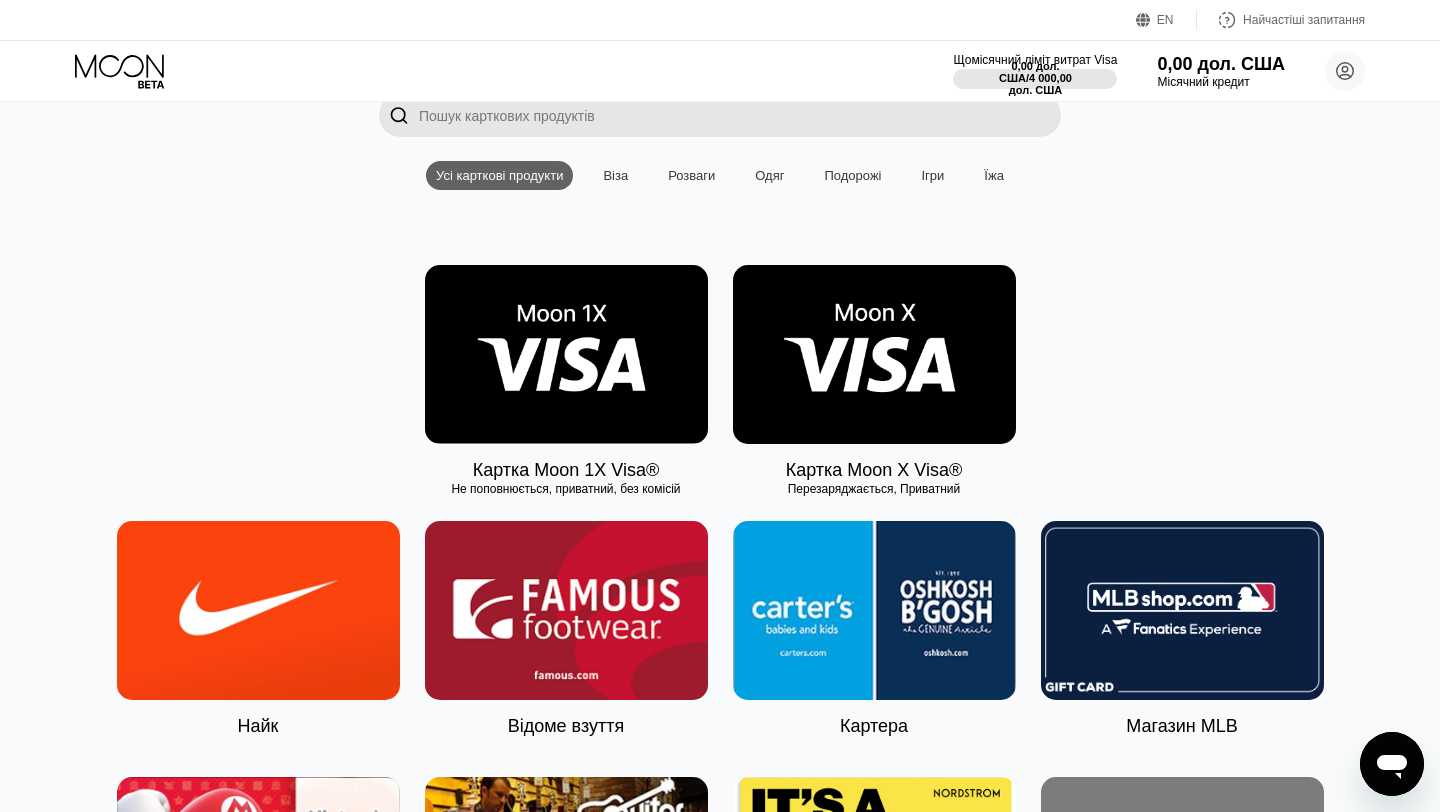 click at bounding box center [566, 354] 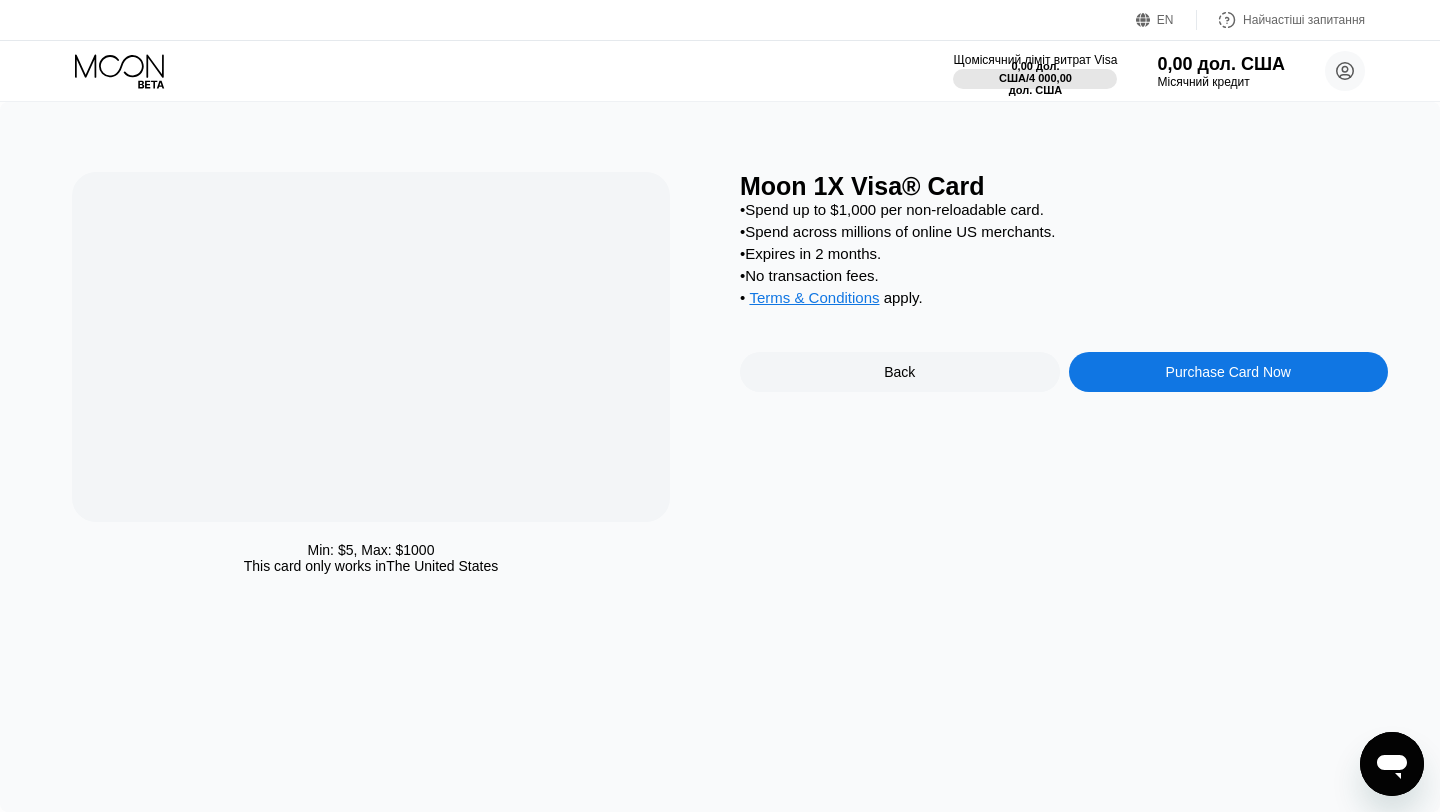 scroll, scrollTop: 0, scrollLeft: 0, axis: both 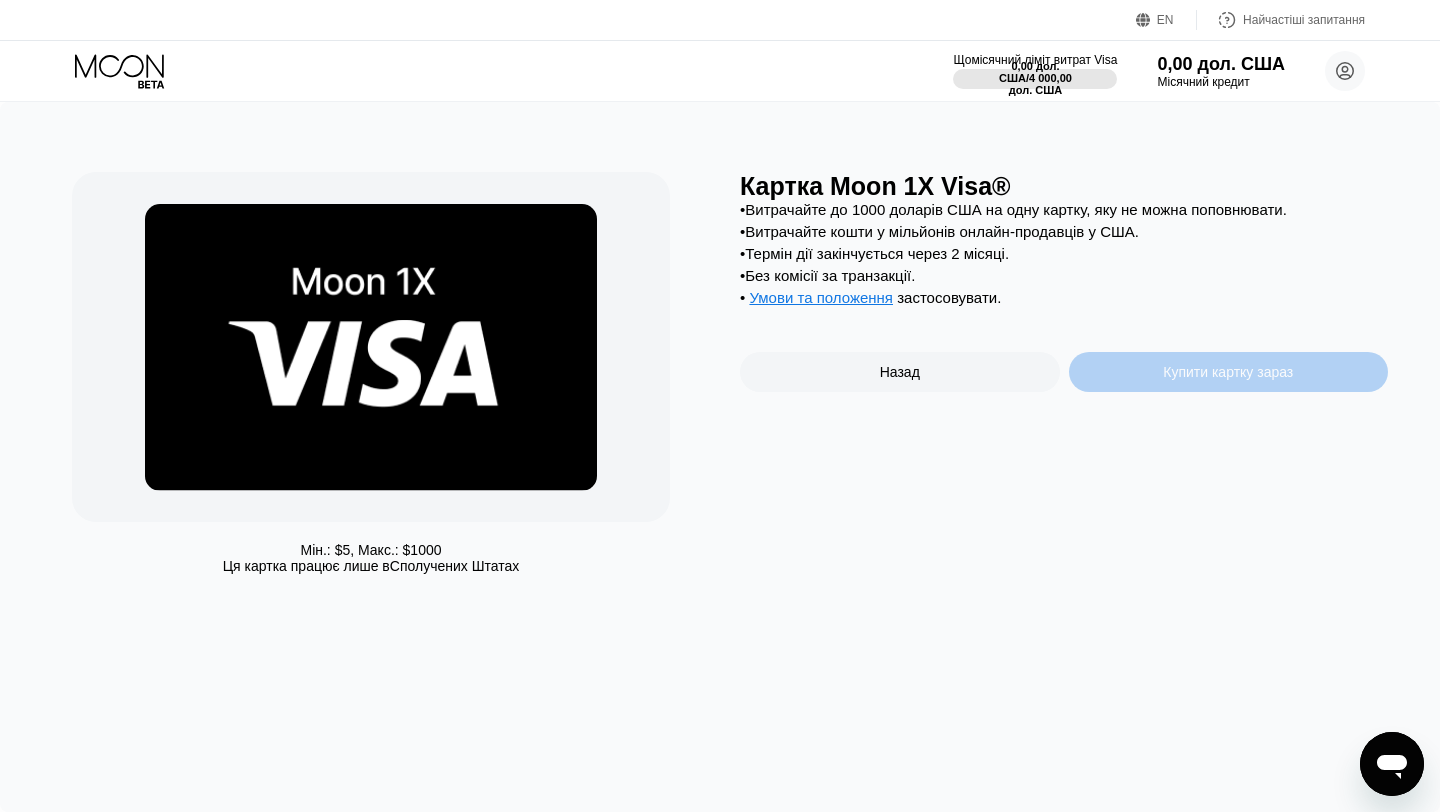 click on "Купити картку зараз" at bounding box center [1229, 372] 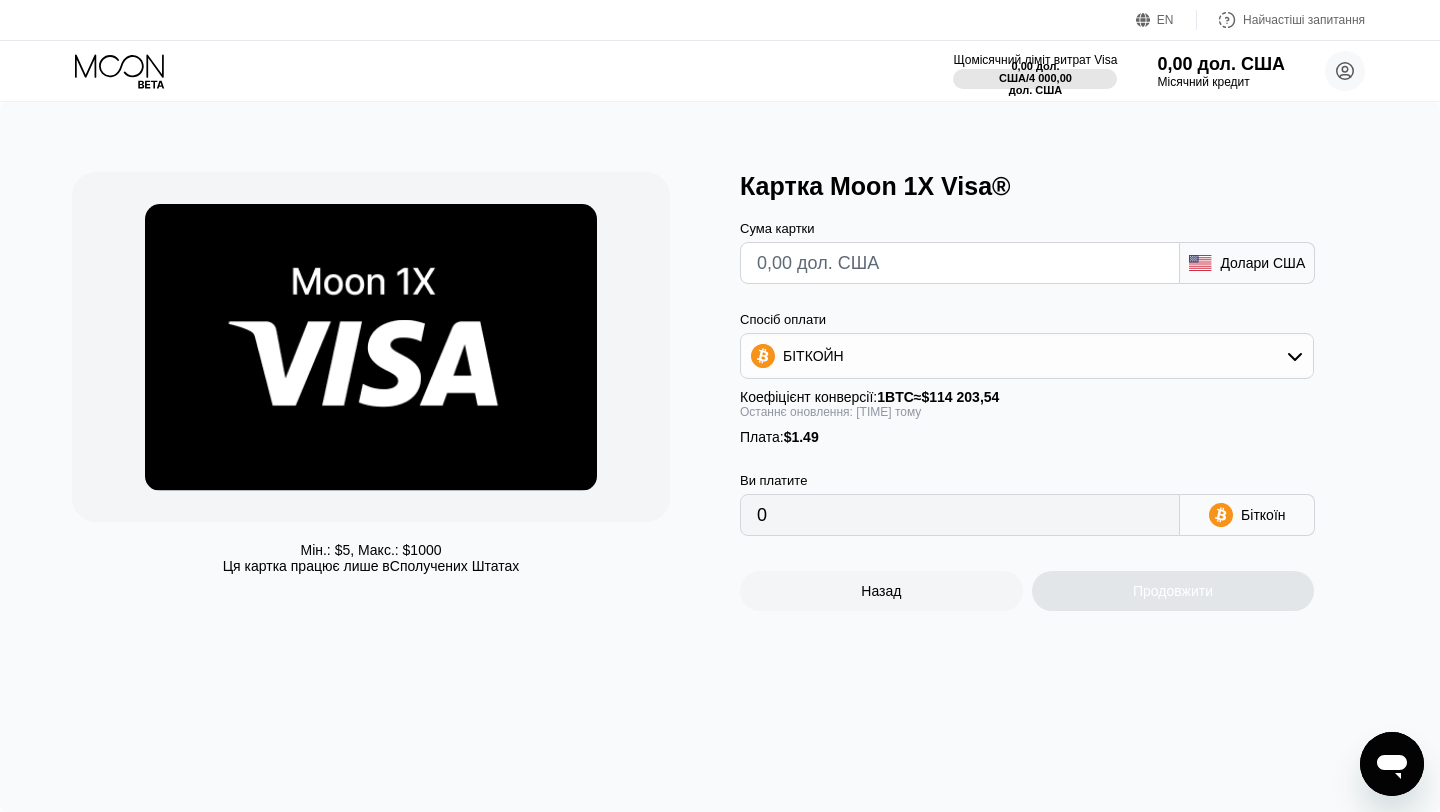 click on "Назад" at bounding box center (881, 591) 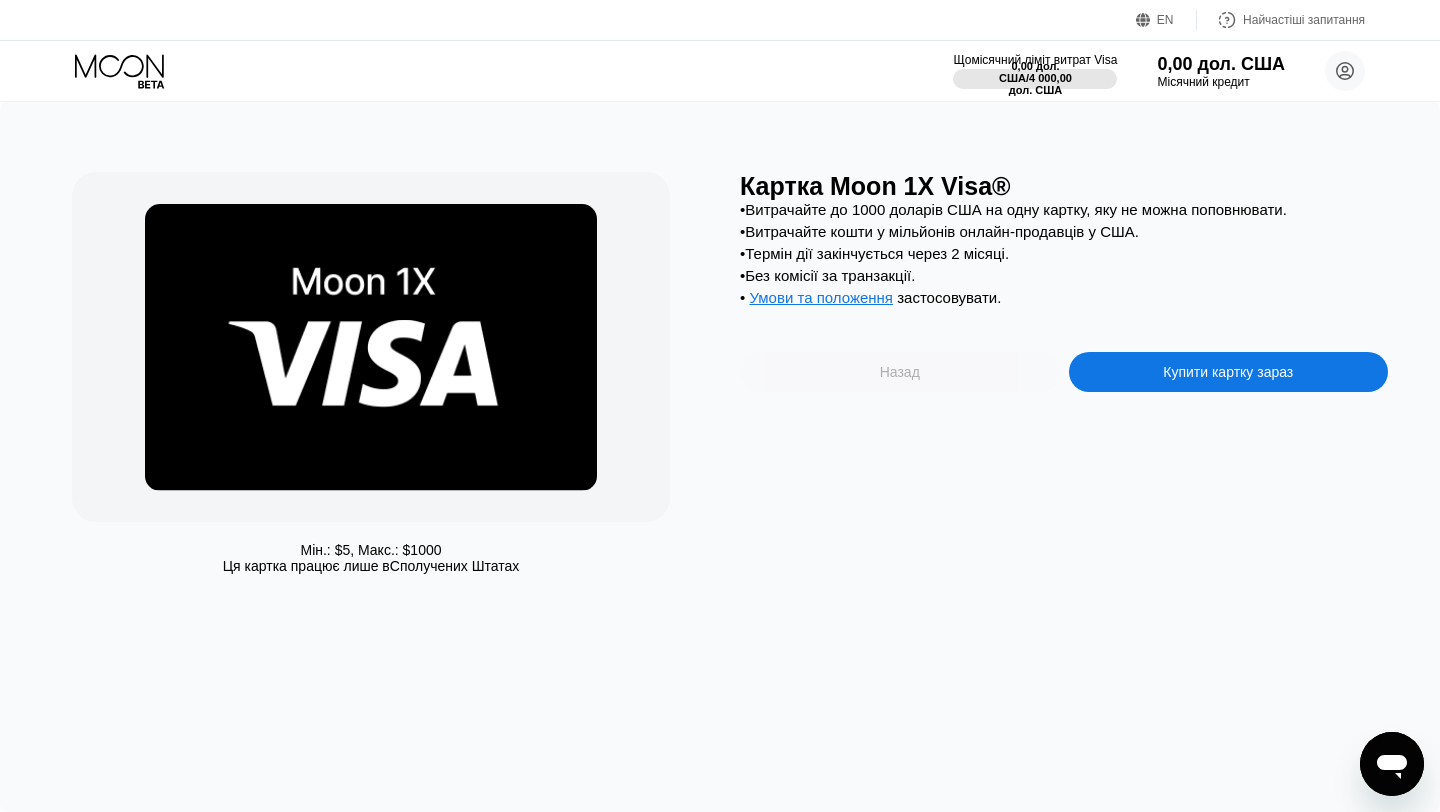 click on "Назад" at bounding box center (900, 372) 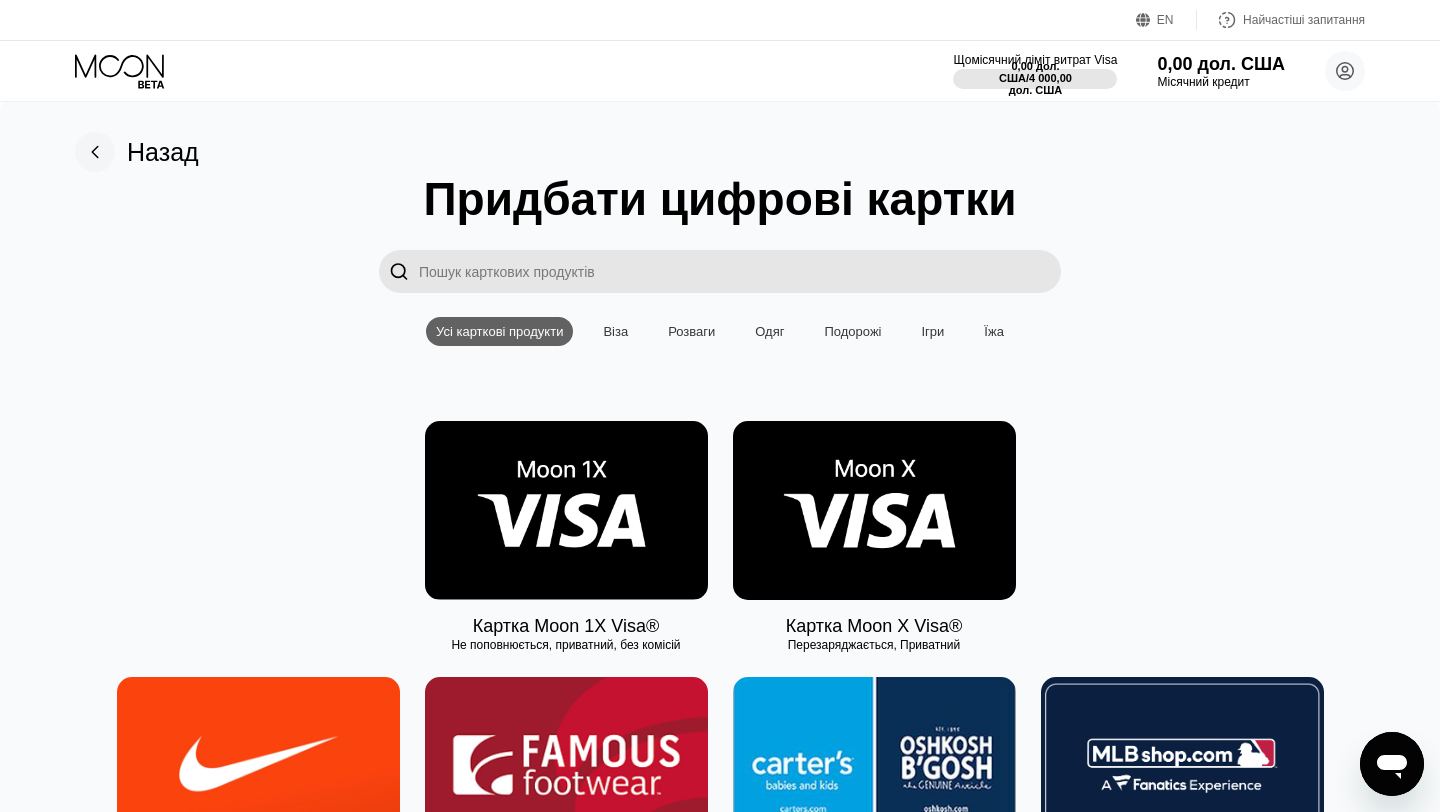 click at bounding box center [874, 510] 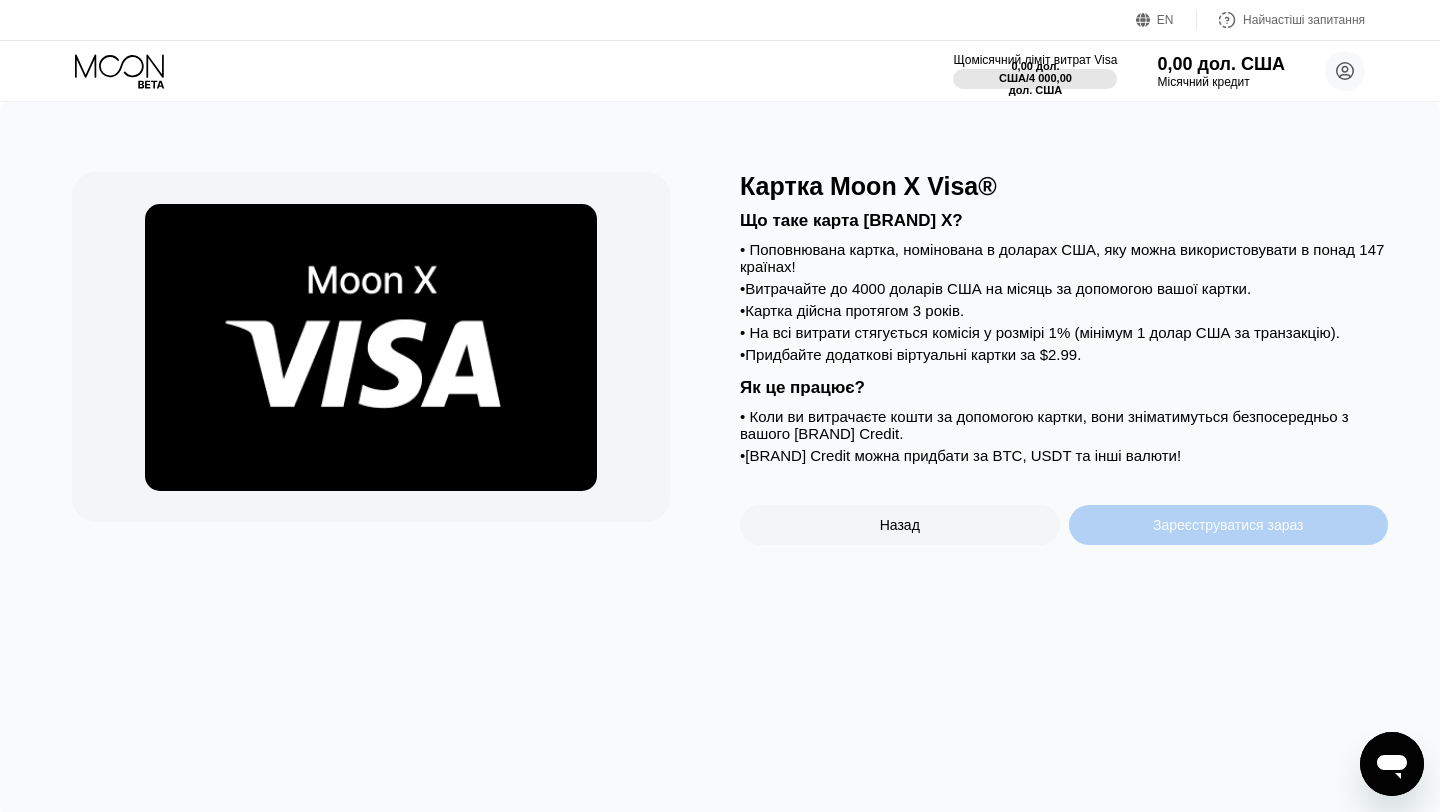 click on "Зареєструватися зараз" at bounding box center (1228, 525) 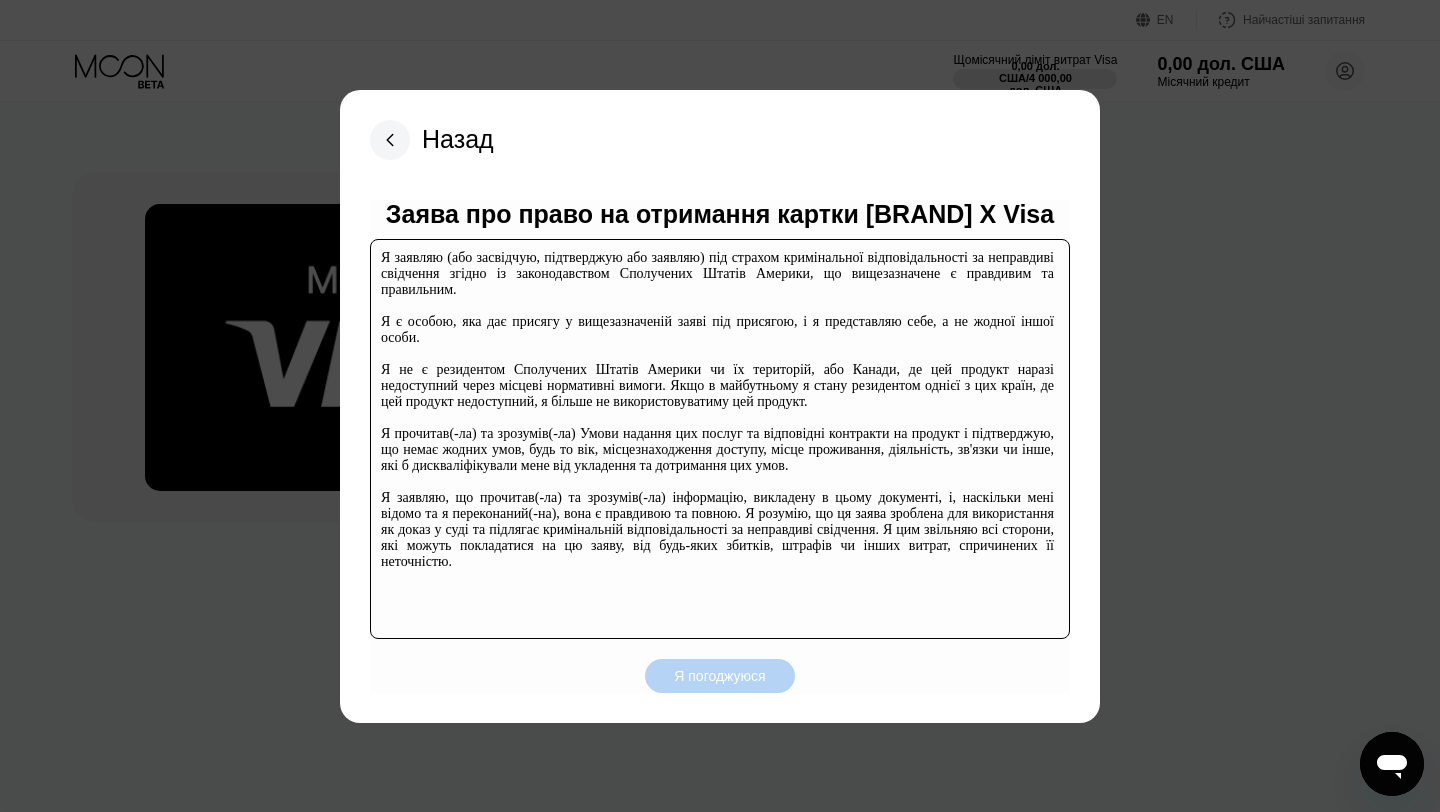 click on "Я погоджуюся" at bounding box center (719, 676) 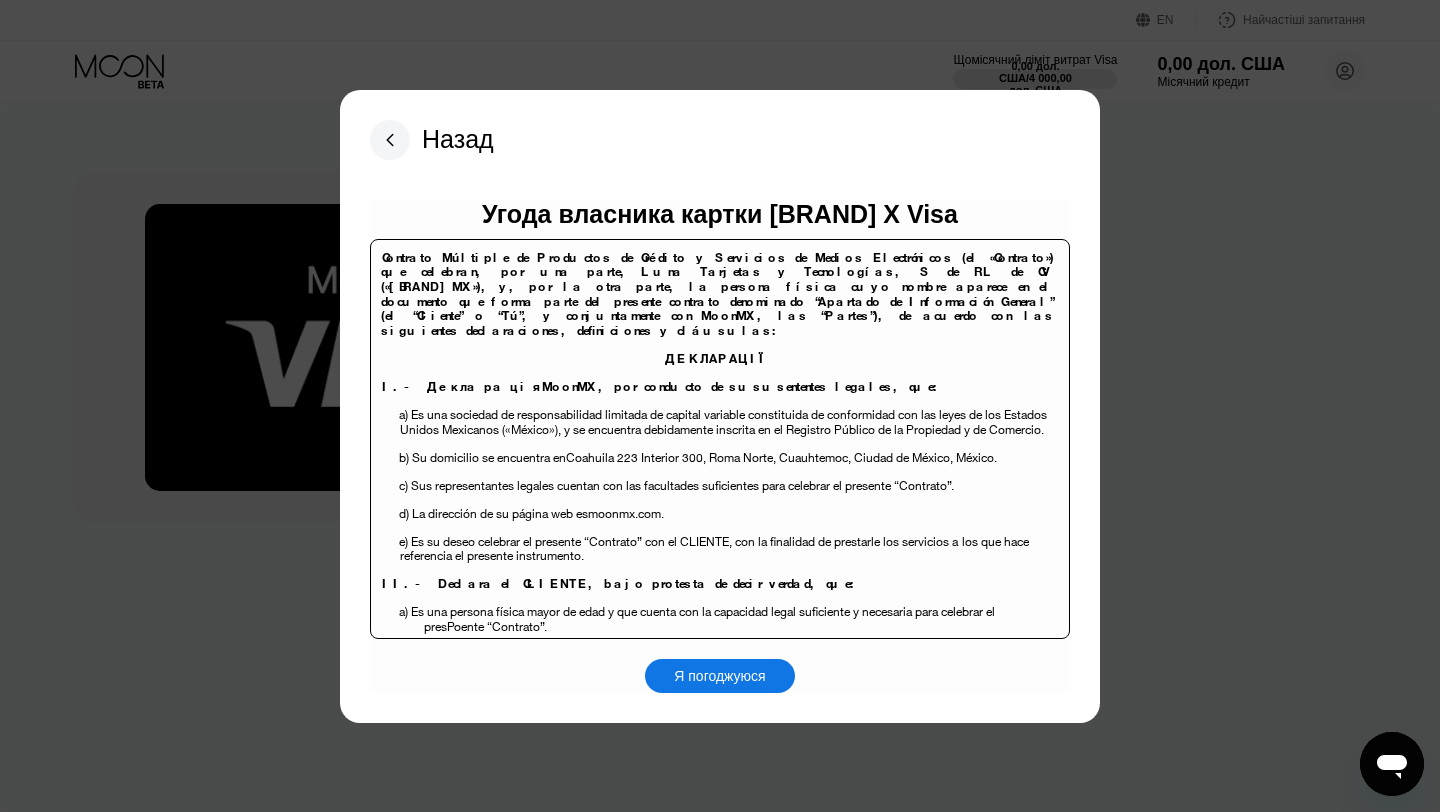 click on "Я погоджуюся" at bounding box center [719, 676] 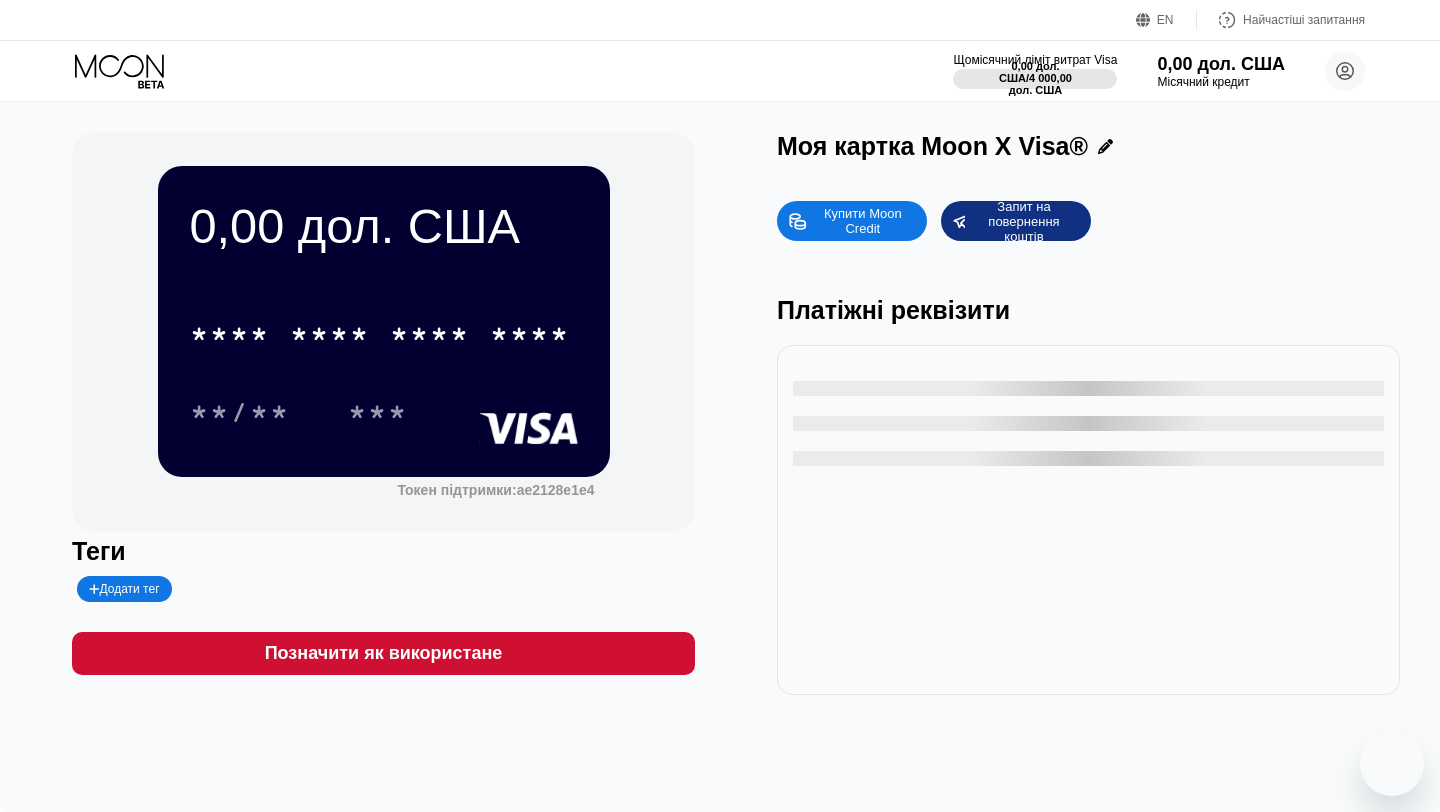 scroll, scrollTop: 0, scrollLeft: 0, axis: both 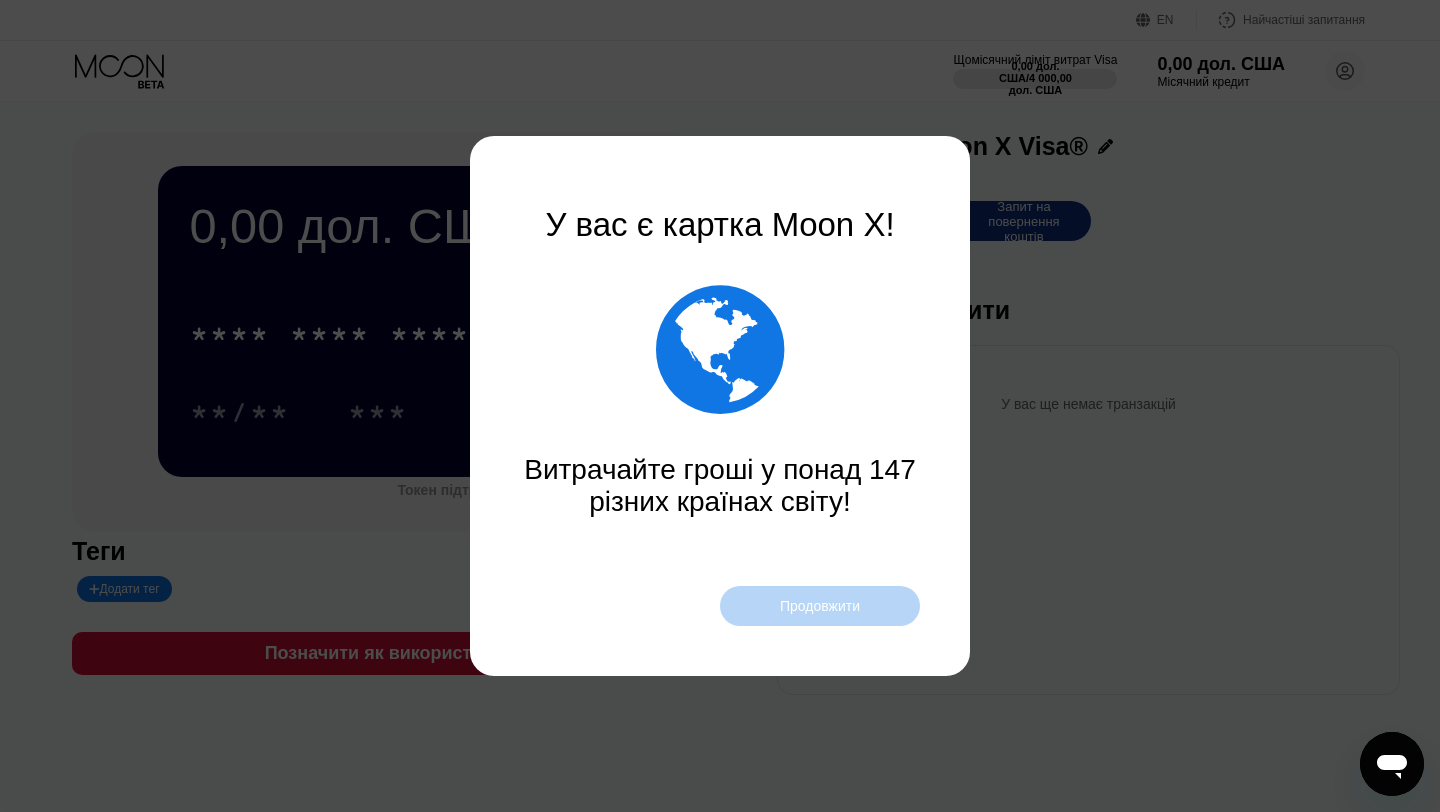 click on "Продовжити" at bounding box center (820, 606) 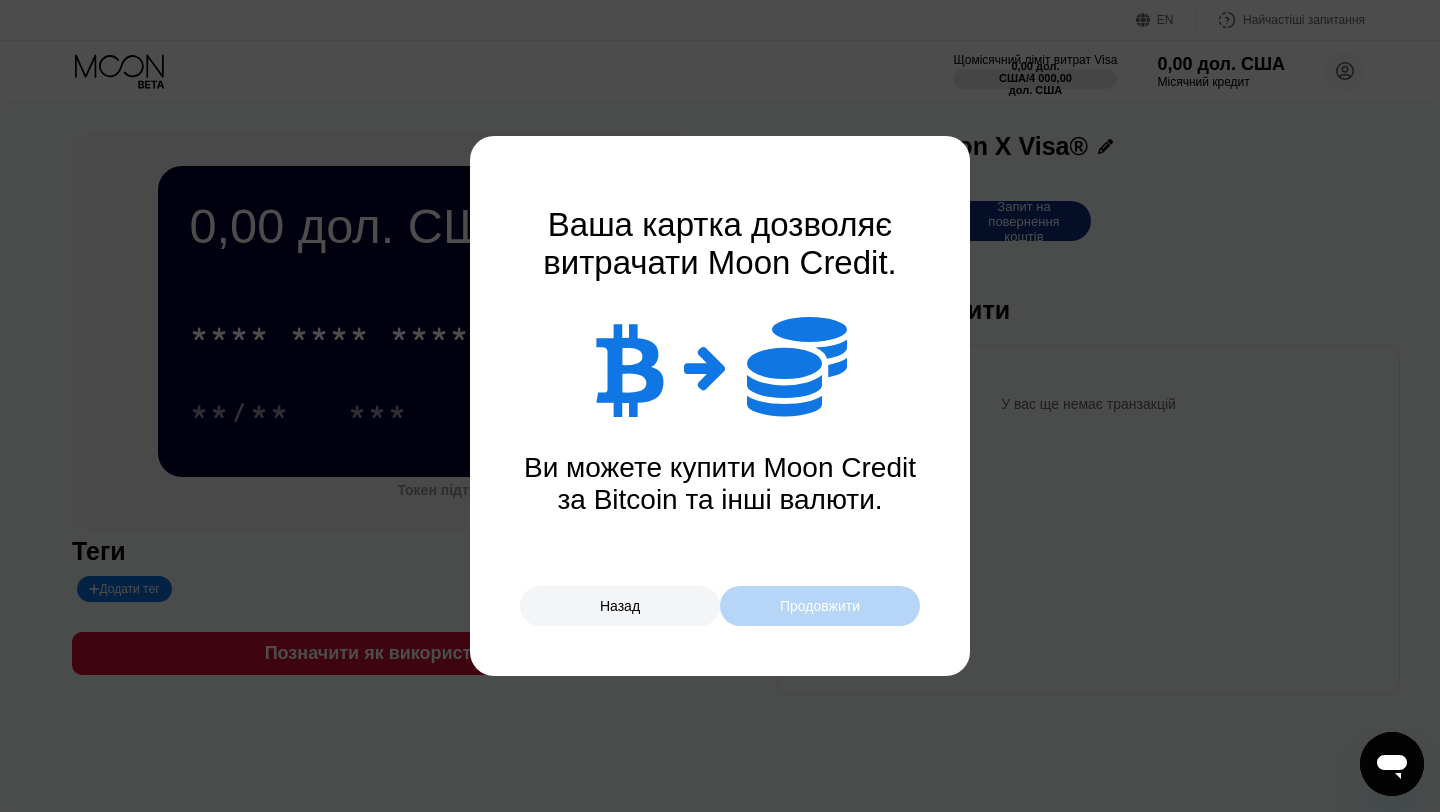 click on "Продовжити" at bounding box center [820, 606] 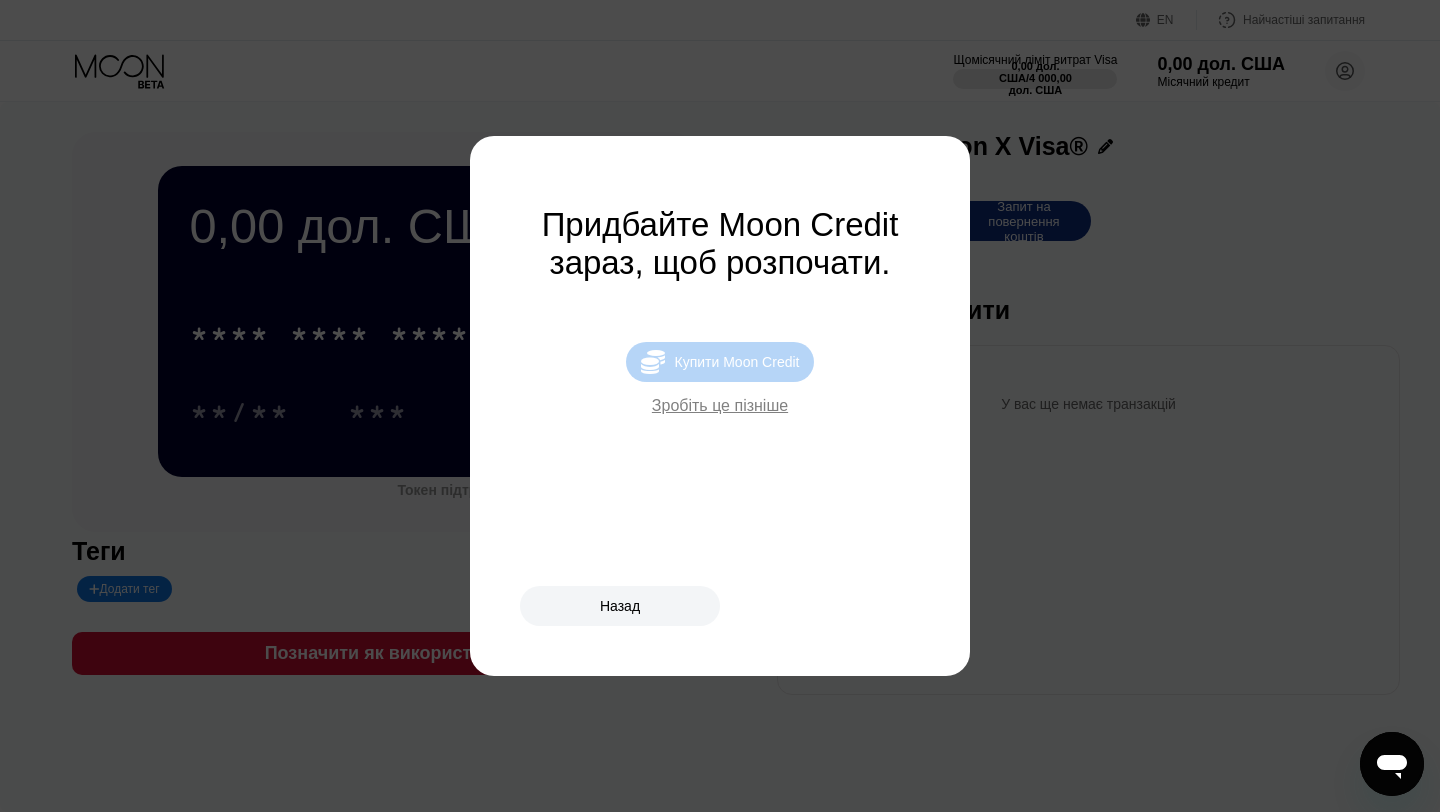 click on "Купити Moon Credit" at bounding box center [737, 362] 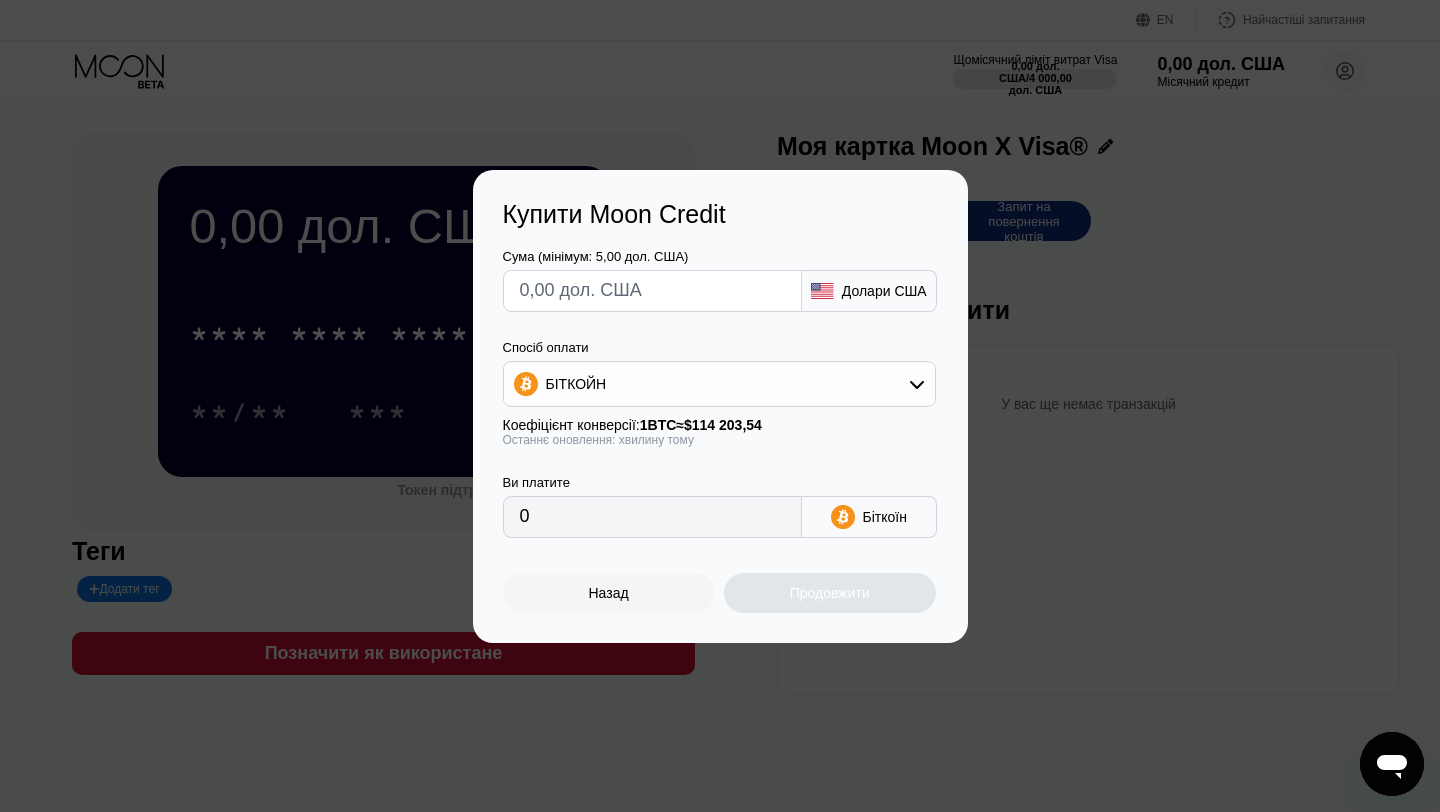 click on "БІТКОЙН" at bounding box center (719, 384) 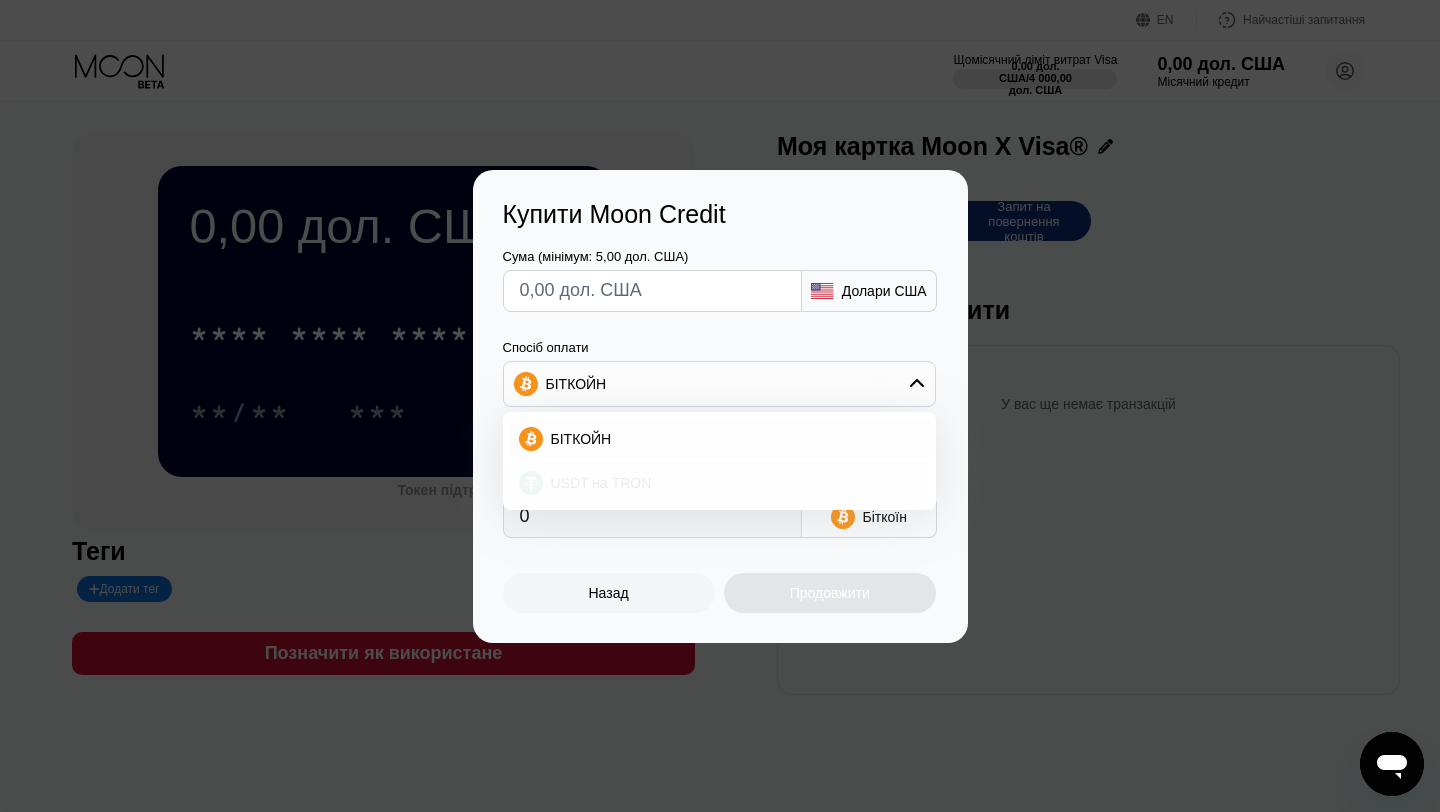 click on "USDT на TRON" at bounding box center [719, 483] 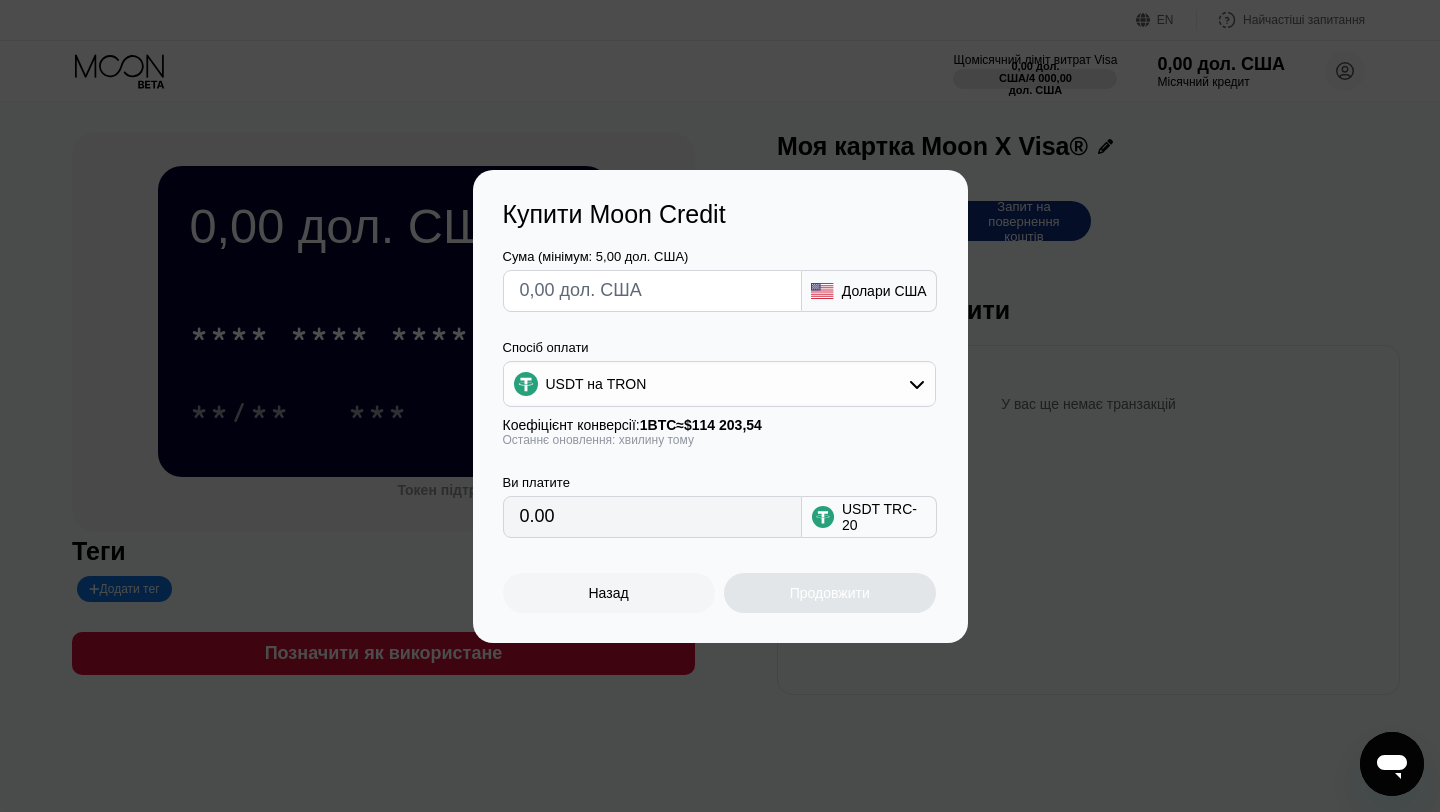 click at bounding box center [652, 291] 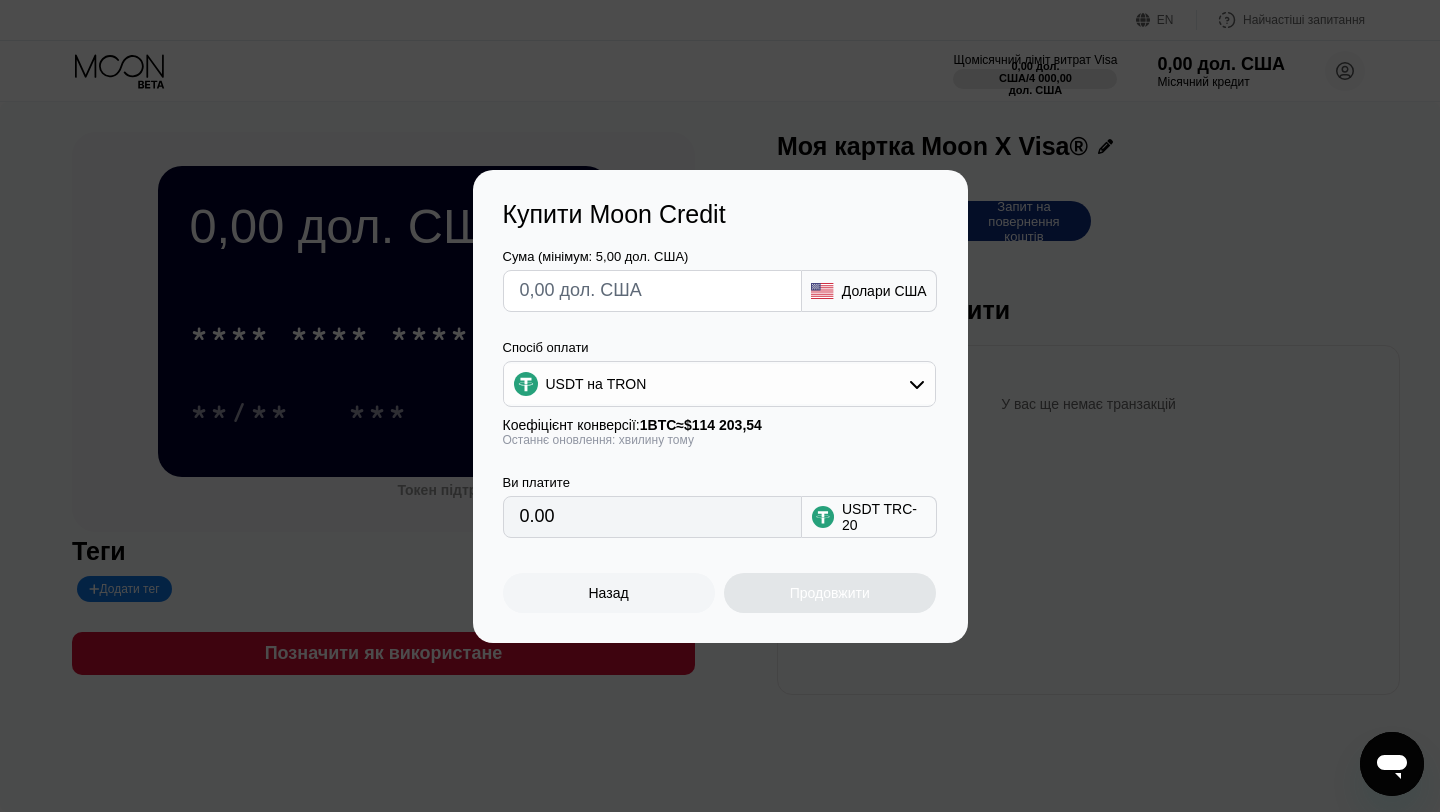 type on "$5" 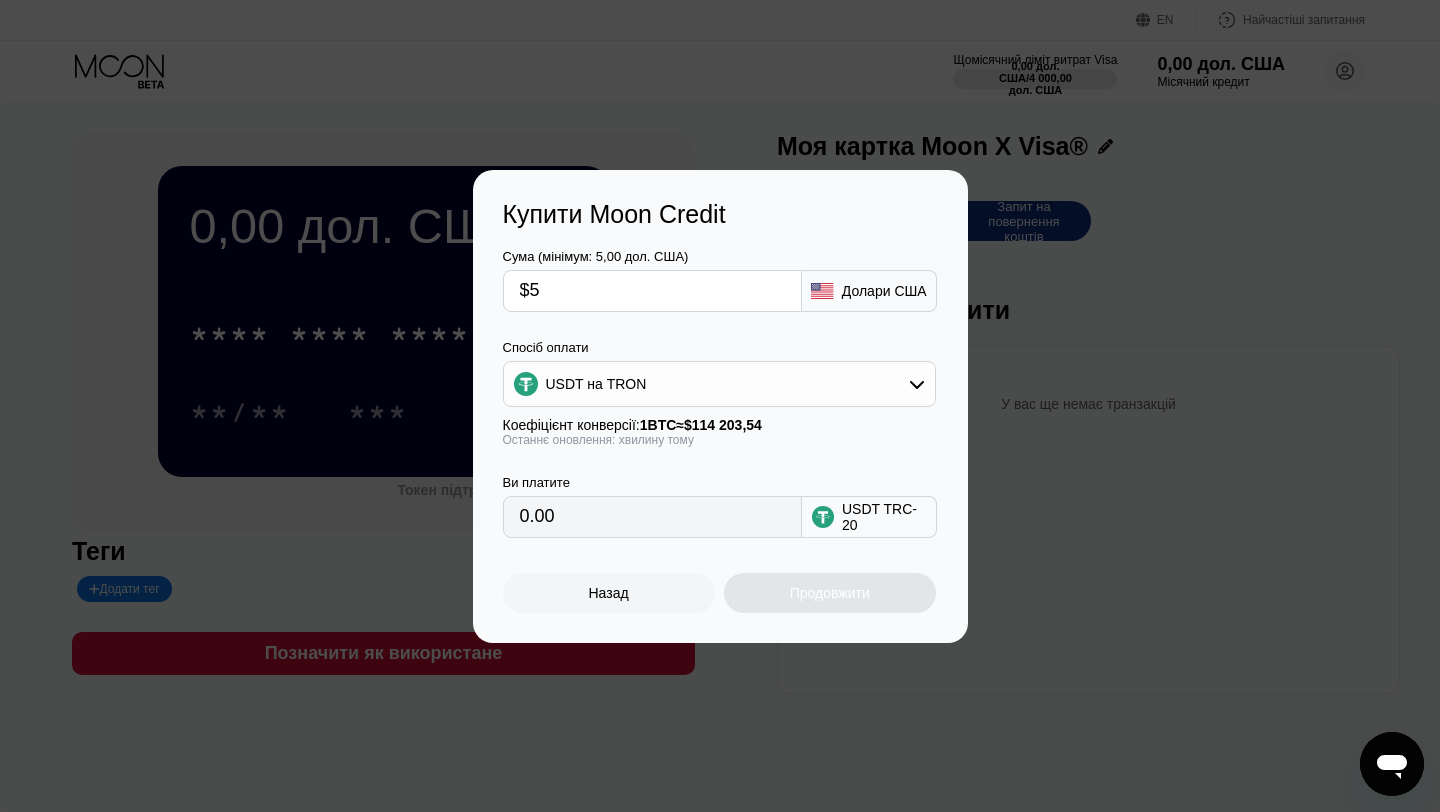 type on "5.05" 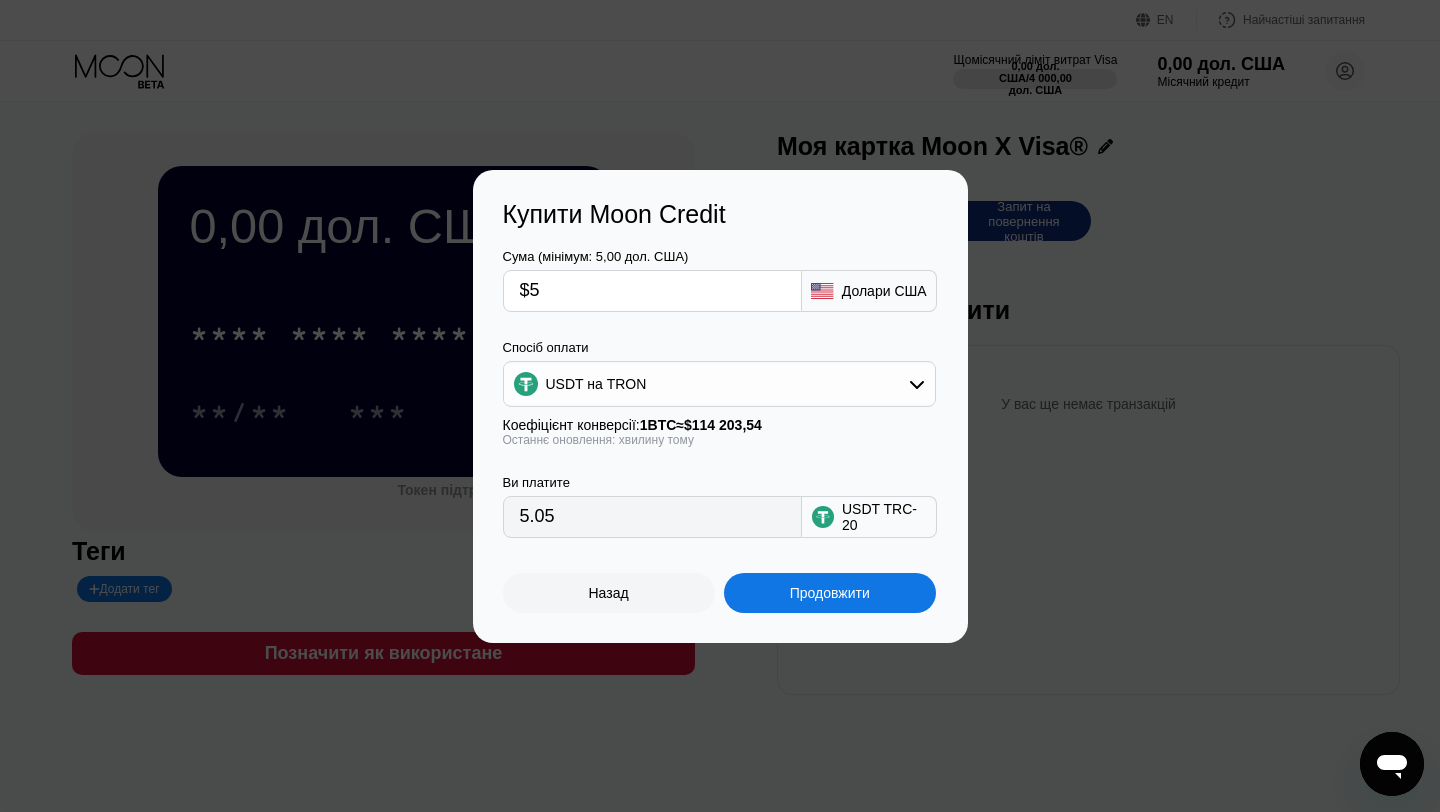 type on "$5" 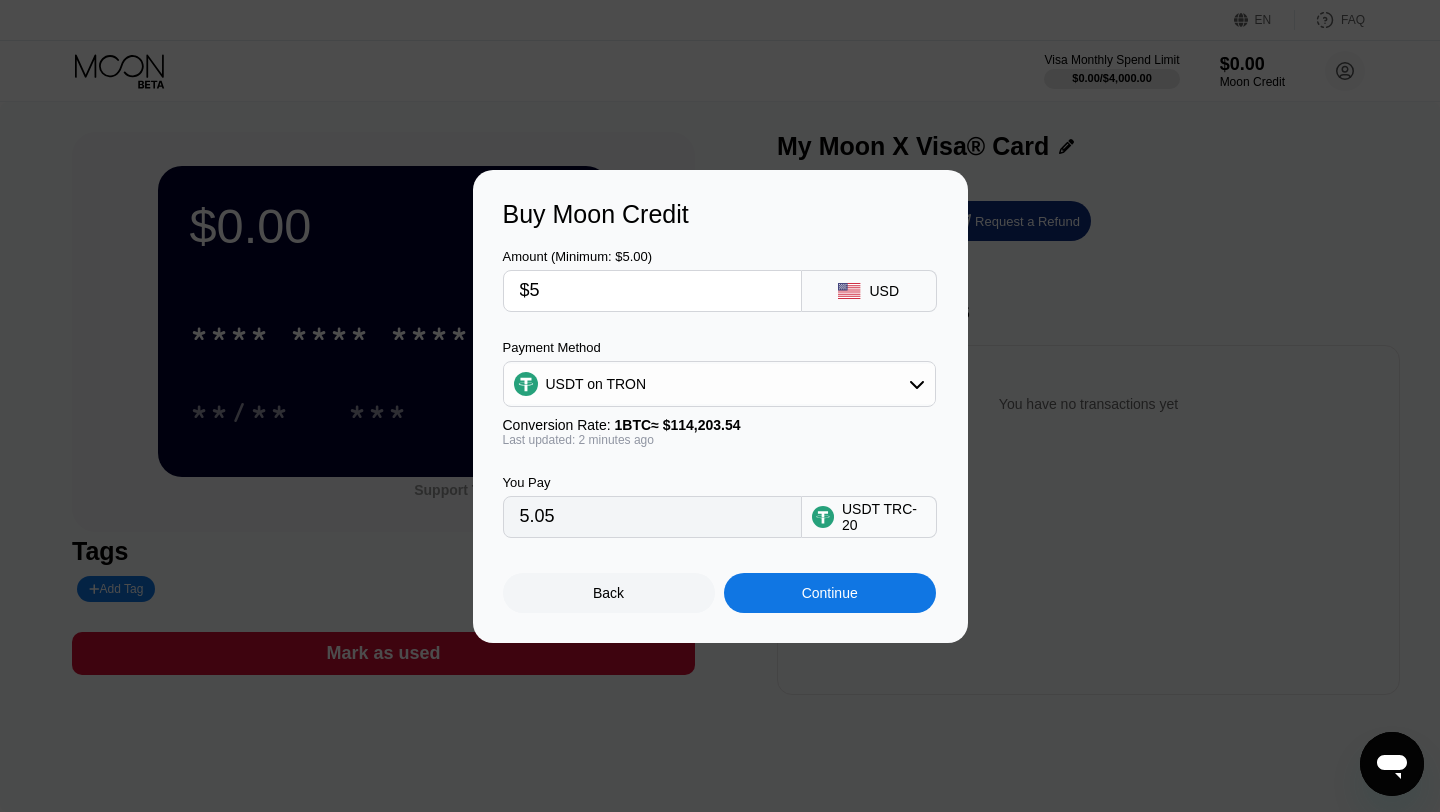 click on "Buy Moon Credit Amount (Minimum: $5.00) $5 USD Payment Method USDT on TRON Conversion Rate:   1  BTC  ≈   $114,203.54 Last updated:   2 minutes ago You Pay 5.05 USDT TRC-20 Back Continue" at bounding box center [720, 406] 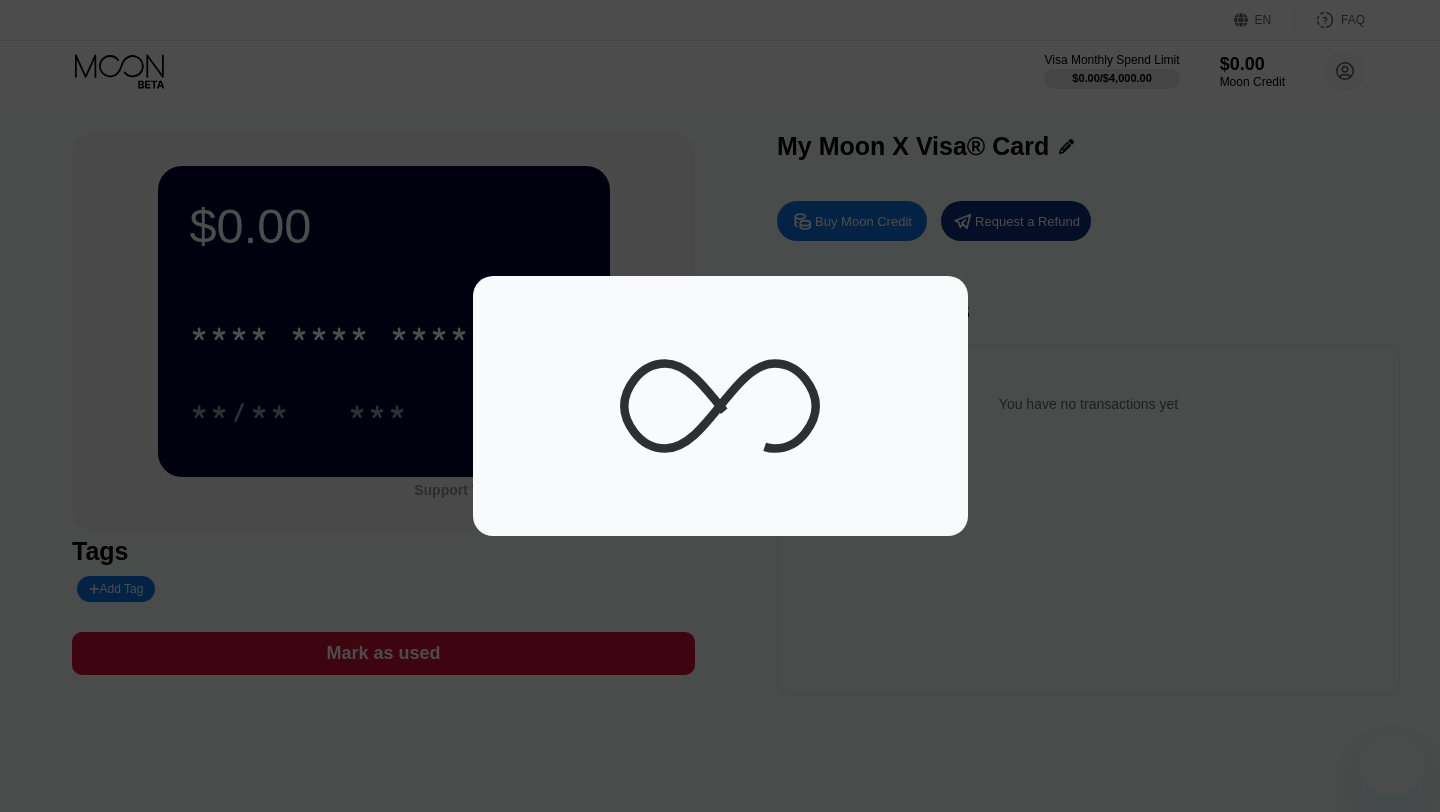 scroll, scrollTop: 0, scrollLeft: 0, axis: both 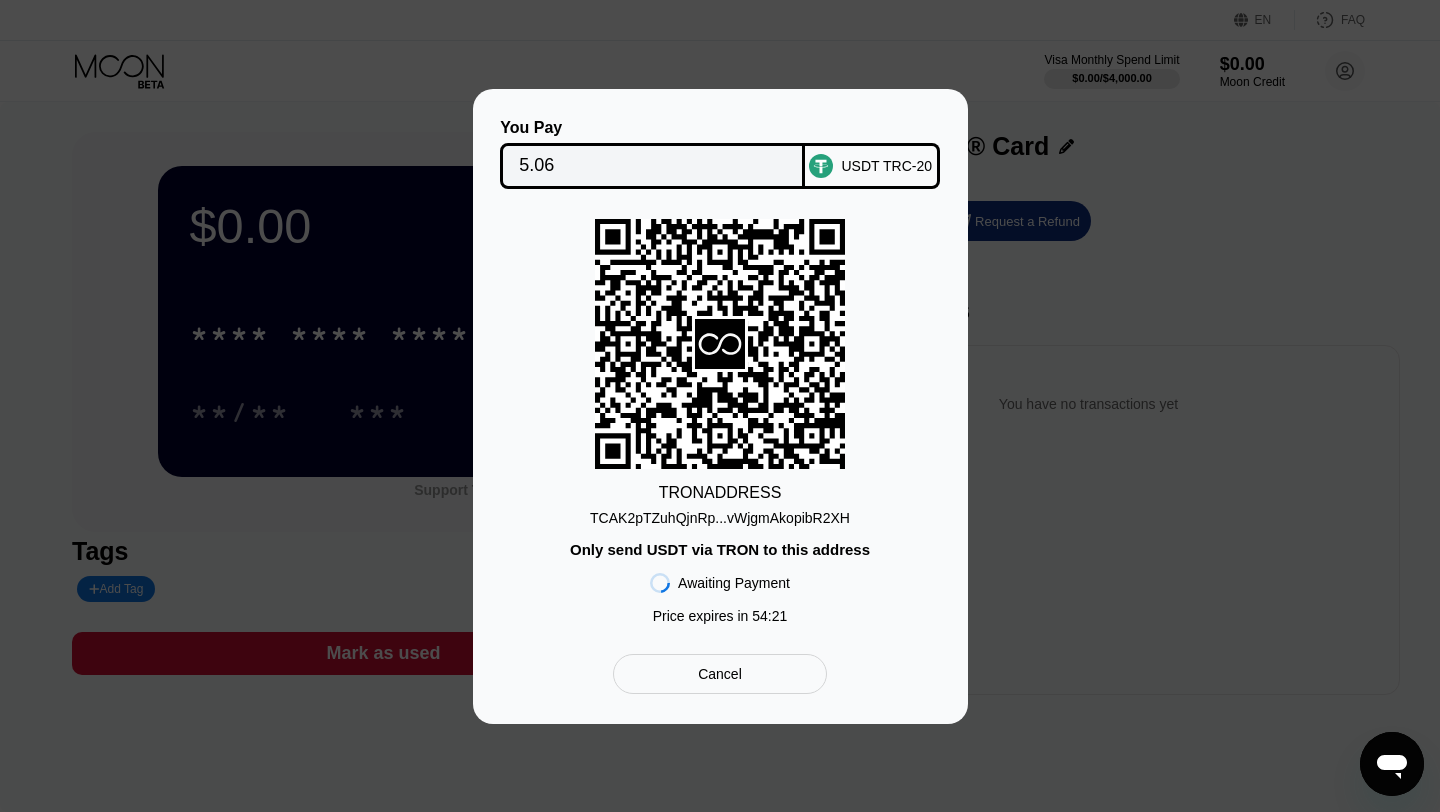 click on "TCAK2pTZuhQjnRp...vWjgmAkopibR2XH" at bounding box center [720, 518] 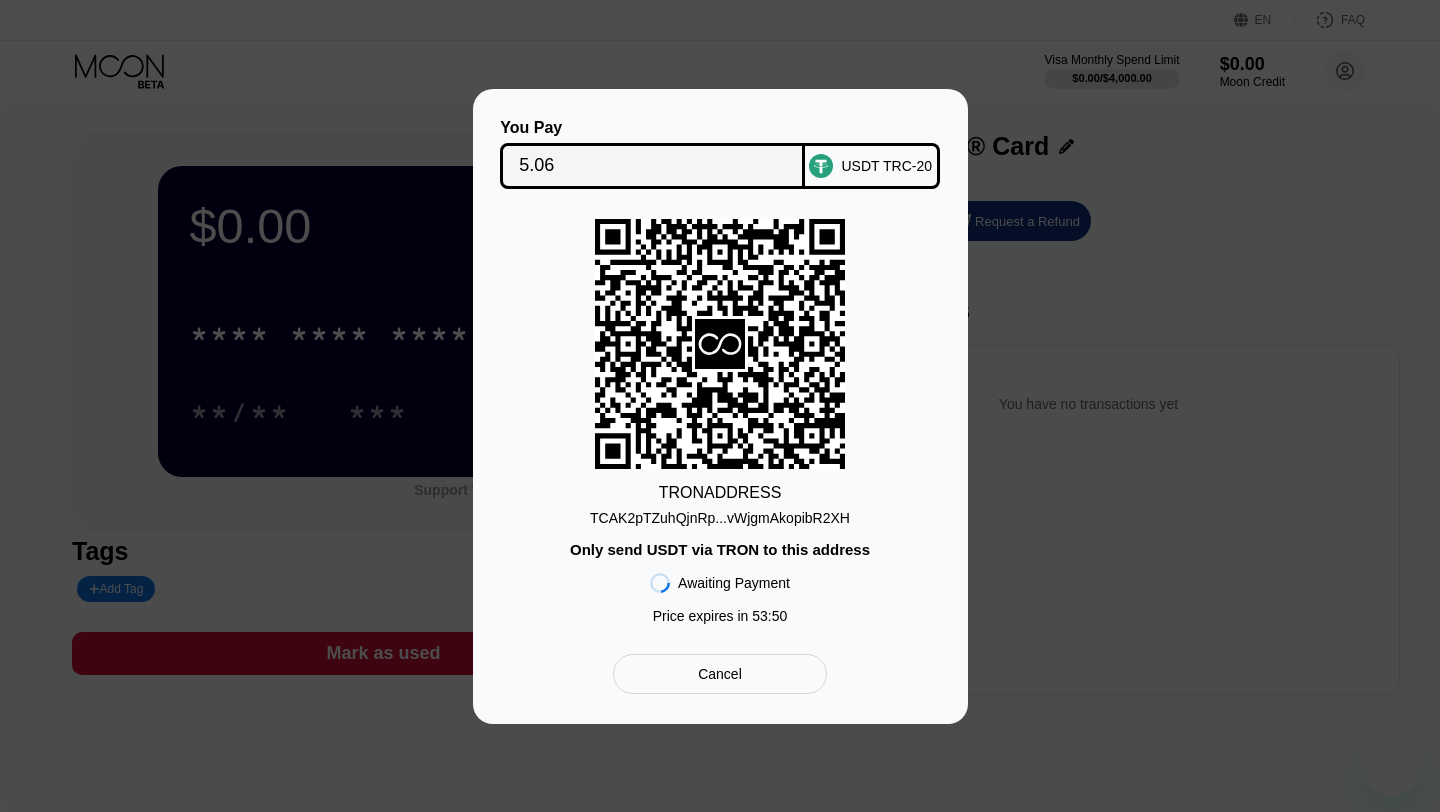 scroll, scrollTop: 0, scrollLeft: 0, axis: both 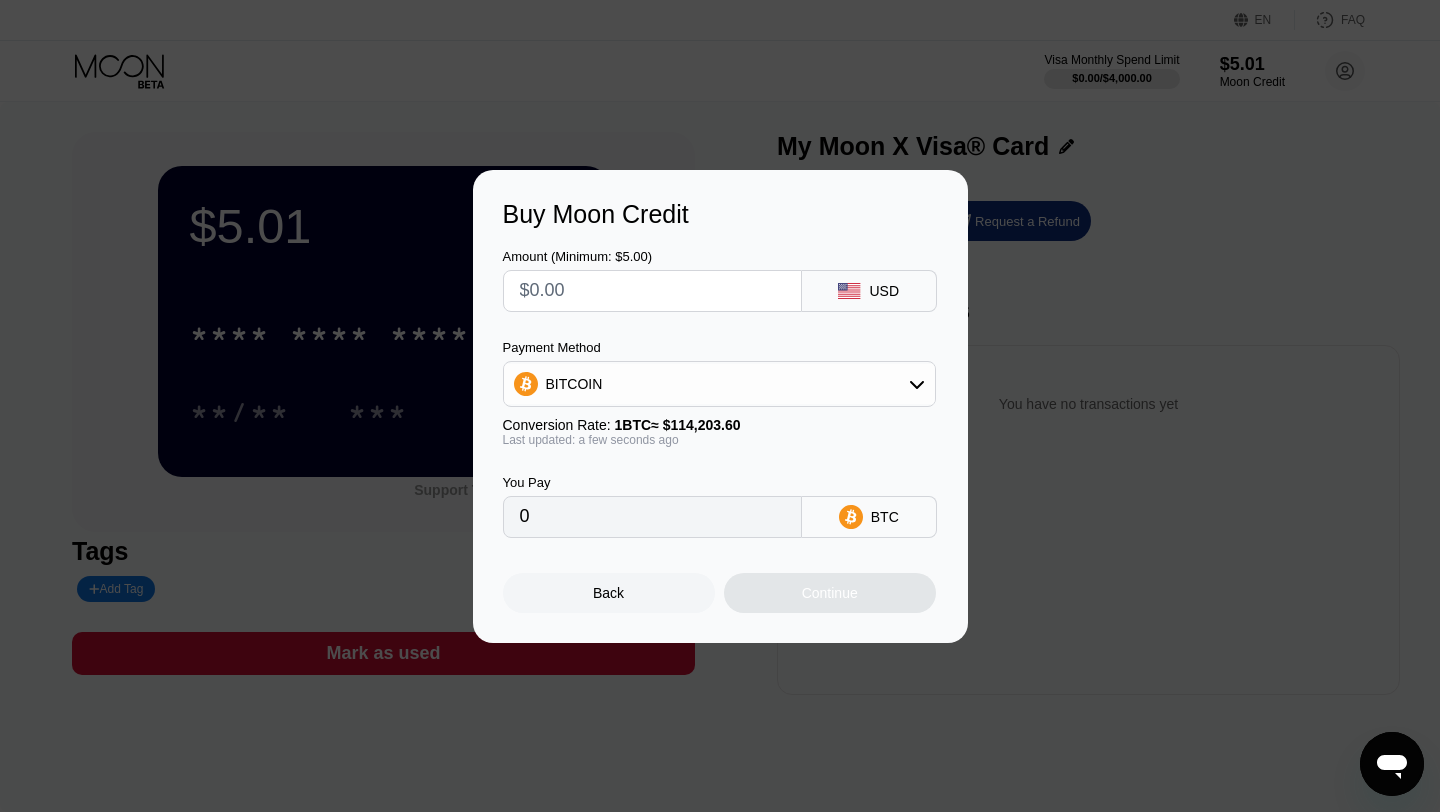 click on "Buy Moon Credit Amount (Minimum: $5.00) USD Payment Method BITCOIN Conversion Rate: 1 BTC ≈ $114,203.60 Last updated: a few seconds ago You Pay 0 BTC Back Continue" at bounding box center [720, 406] 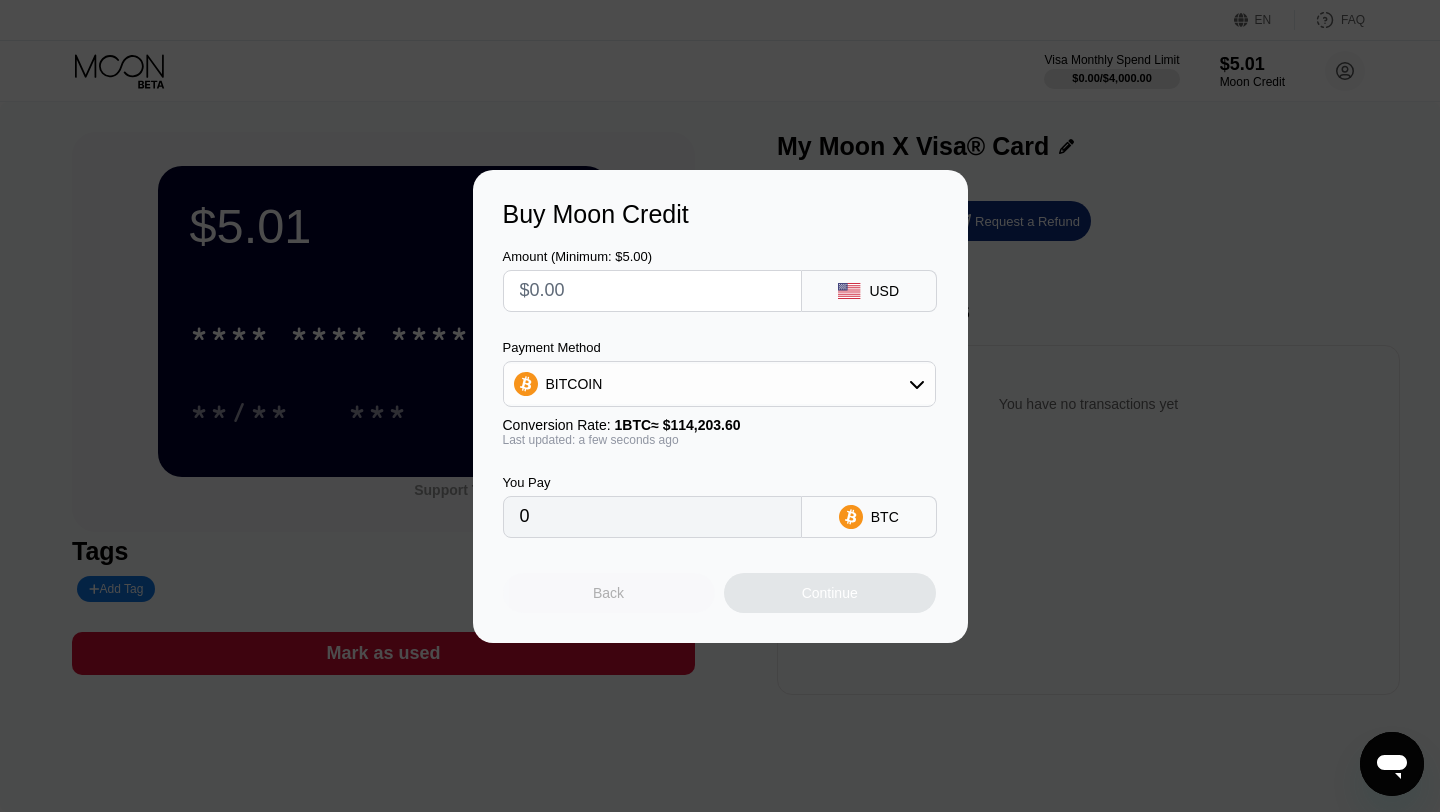 click on "Back" at bounding box center [609, 593] 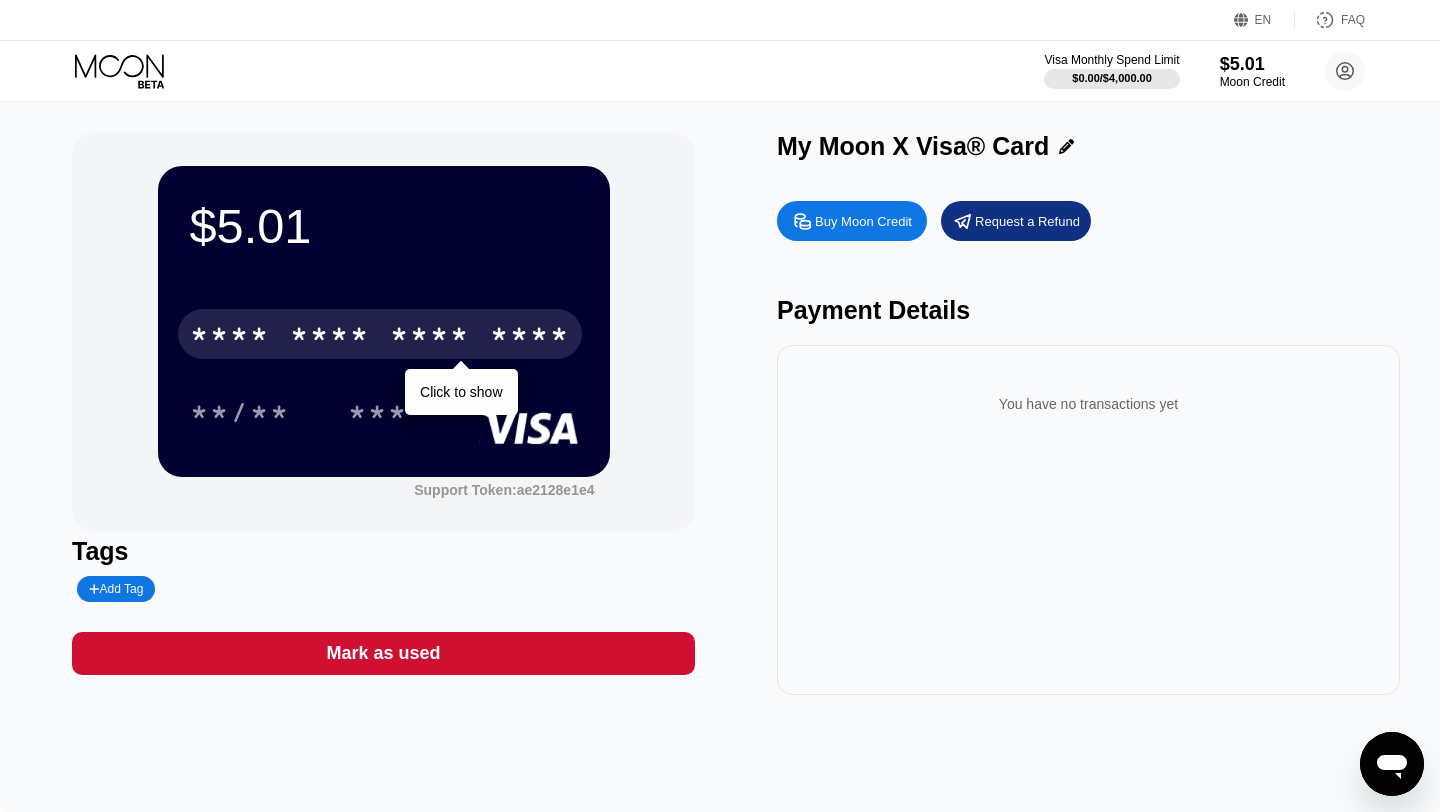 click on "* * * *" at bounding box center (430, 337) 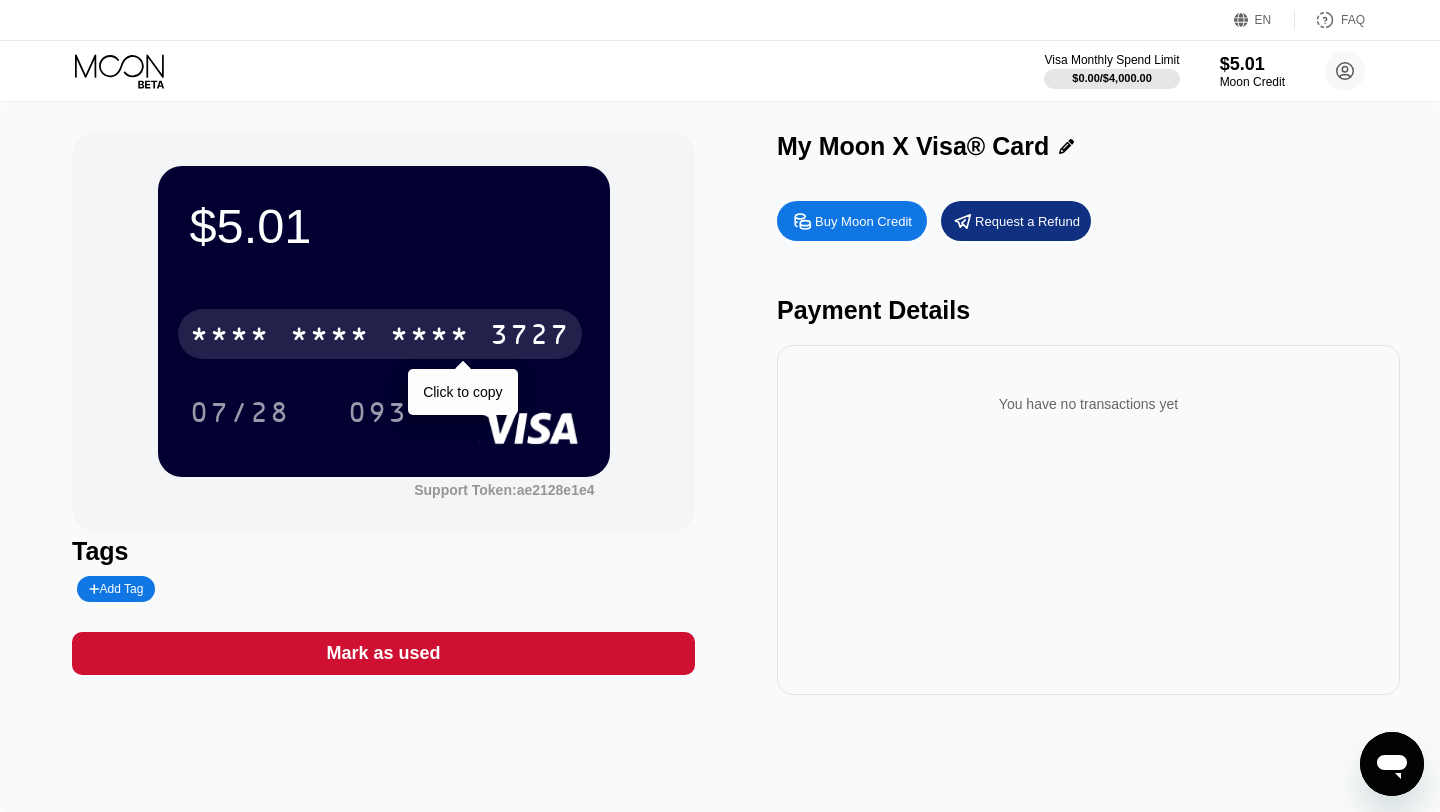 click on "* * * *" at bounding box center [430, 337] 